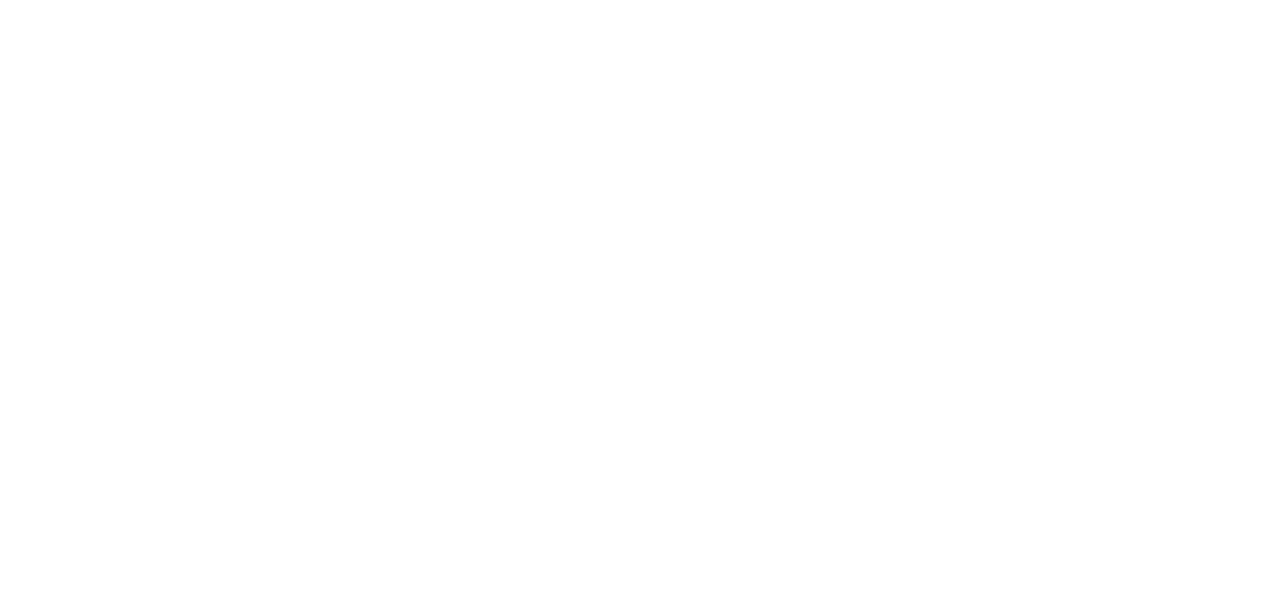 scroll, scrollTop: 0, scrollLeft: 0, axis: both 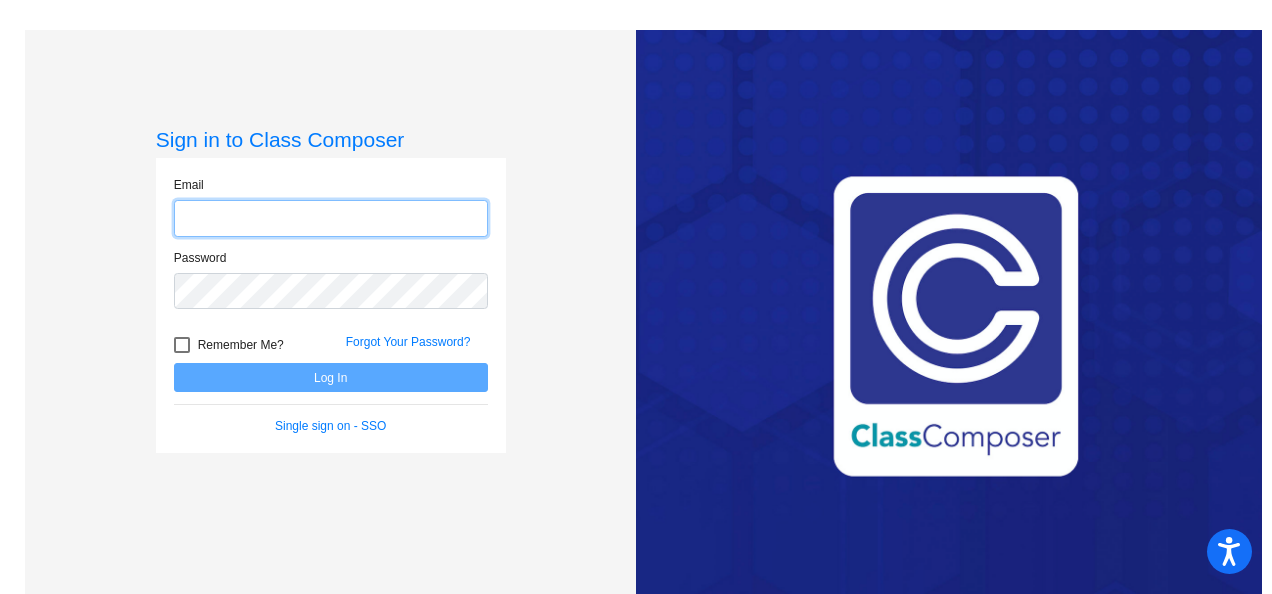 type on "[PERSON_NAME][EMAIL_ADDRESS][PERSON_NAME][DOMAIN_NAME]" 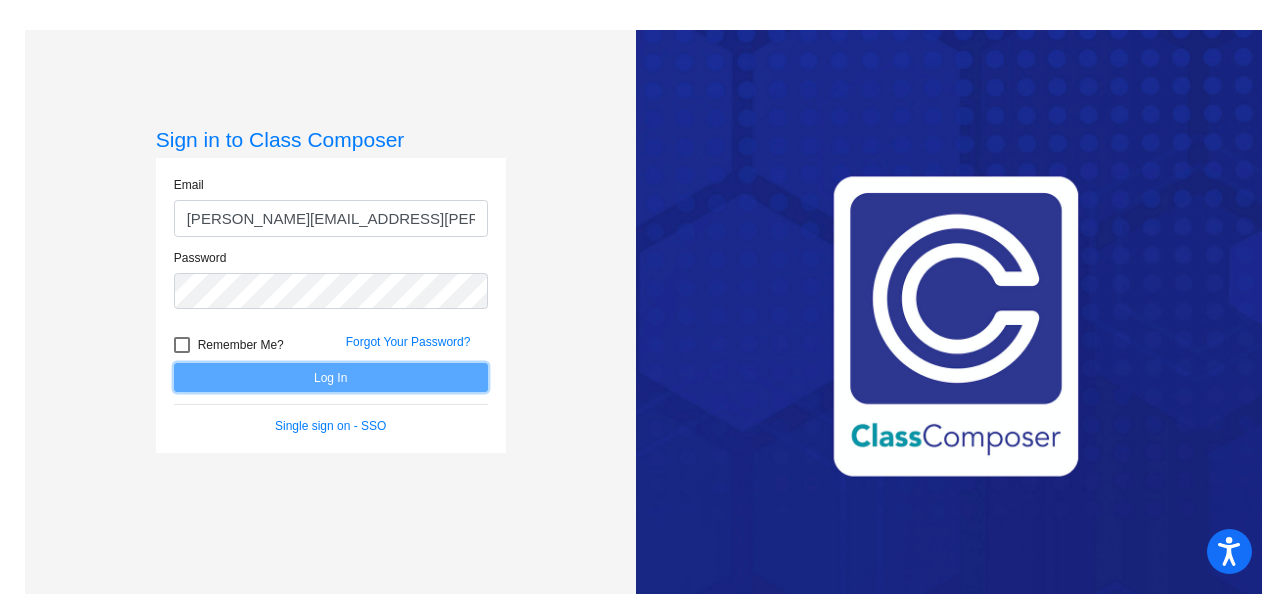 click on "Log In" 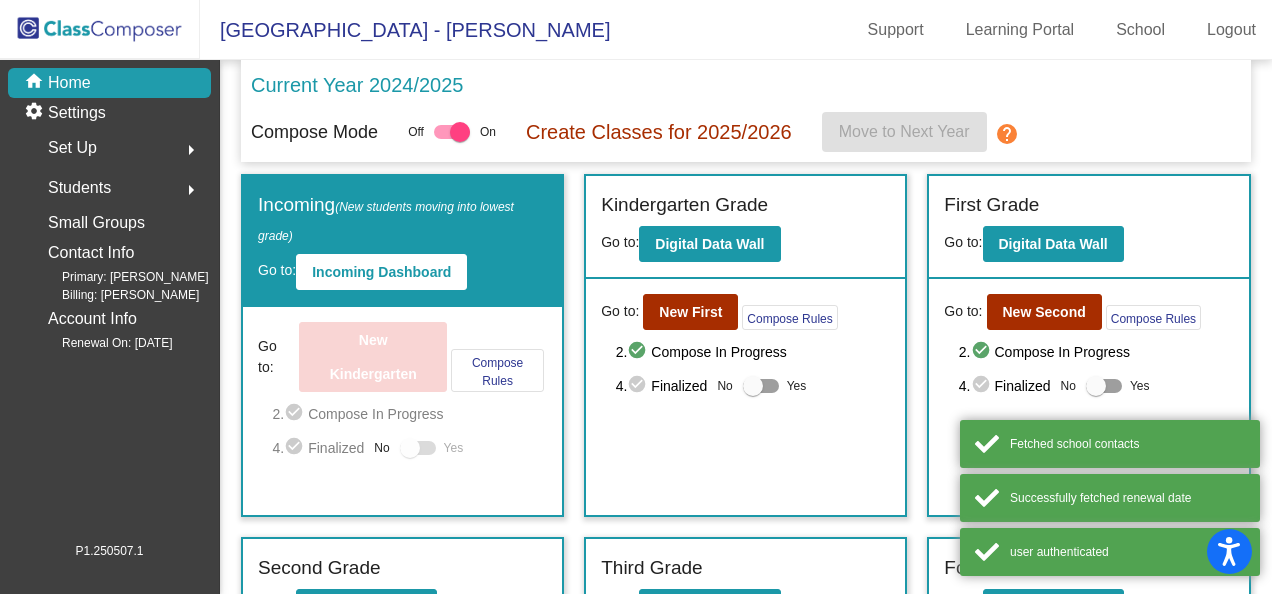 scroll, scrollTop: 200, scrollLeft: 0, axis: vertical 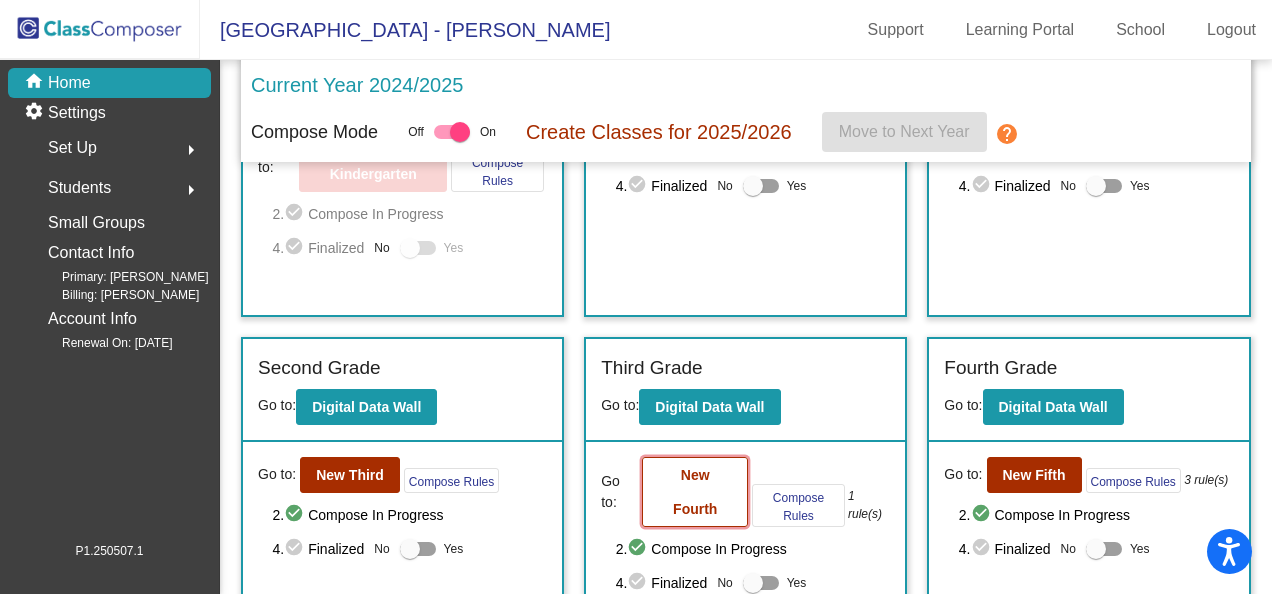 click on "New Fourth" 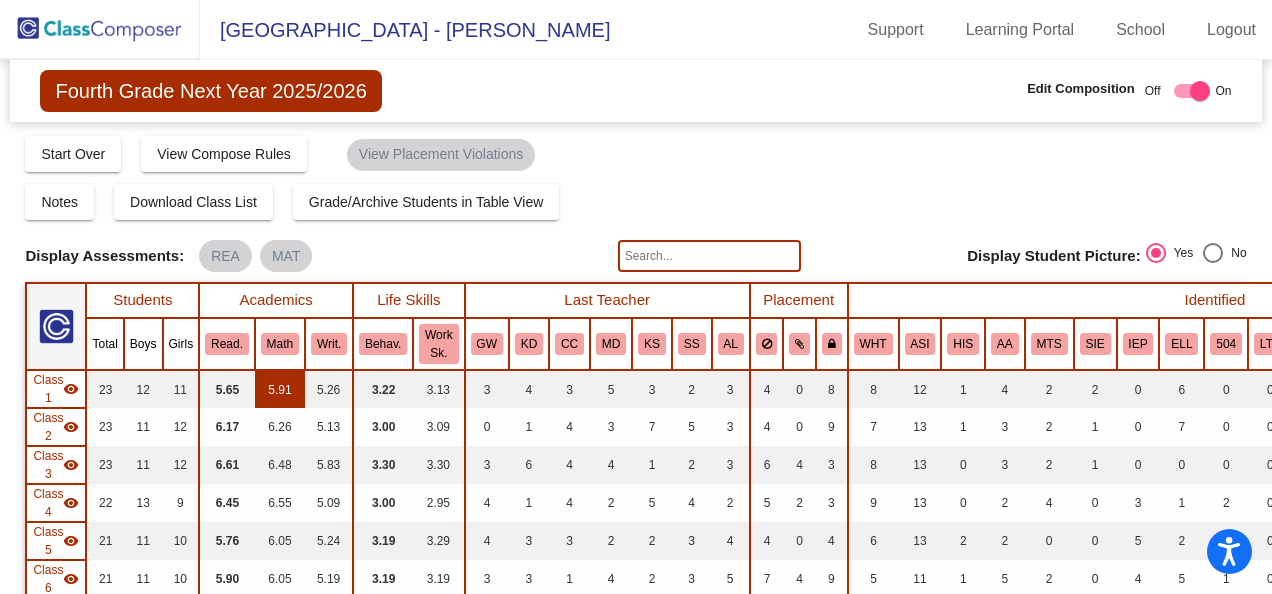scroll, scrollTop: 200, scrollLeft: 0, axis: vertical 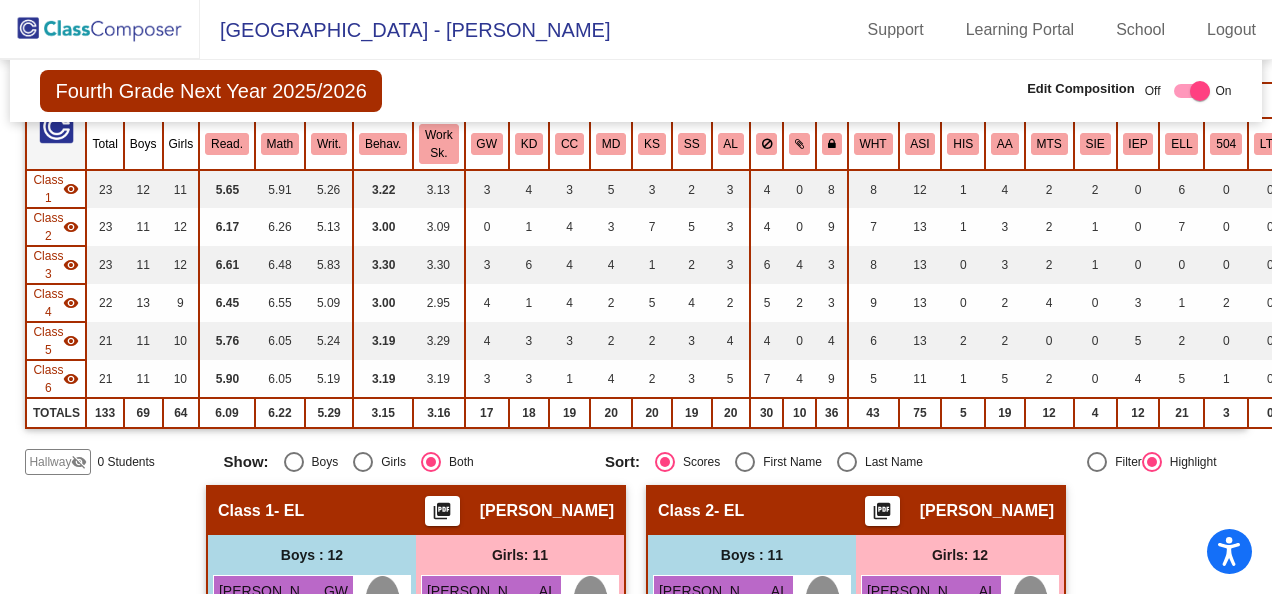 click on "visibility_off" 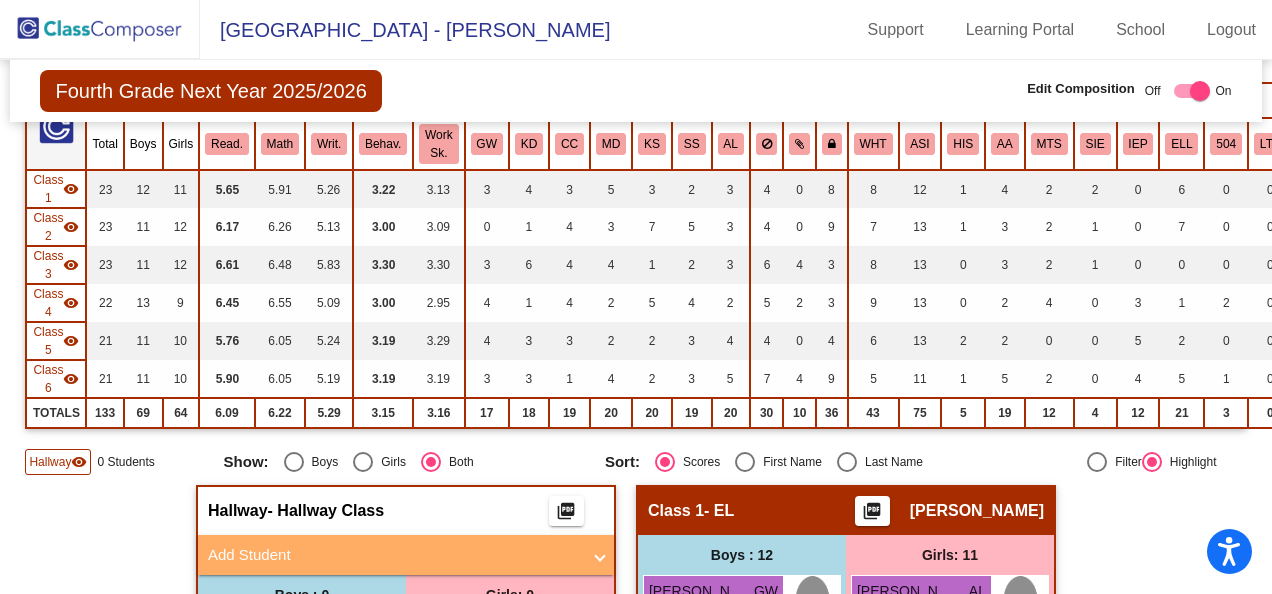 scroll, scrollTop: 300, scrollLeft: 0, axis: vertical 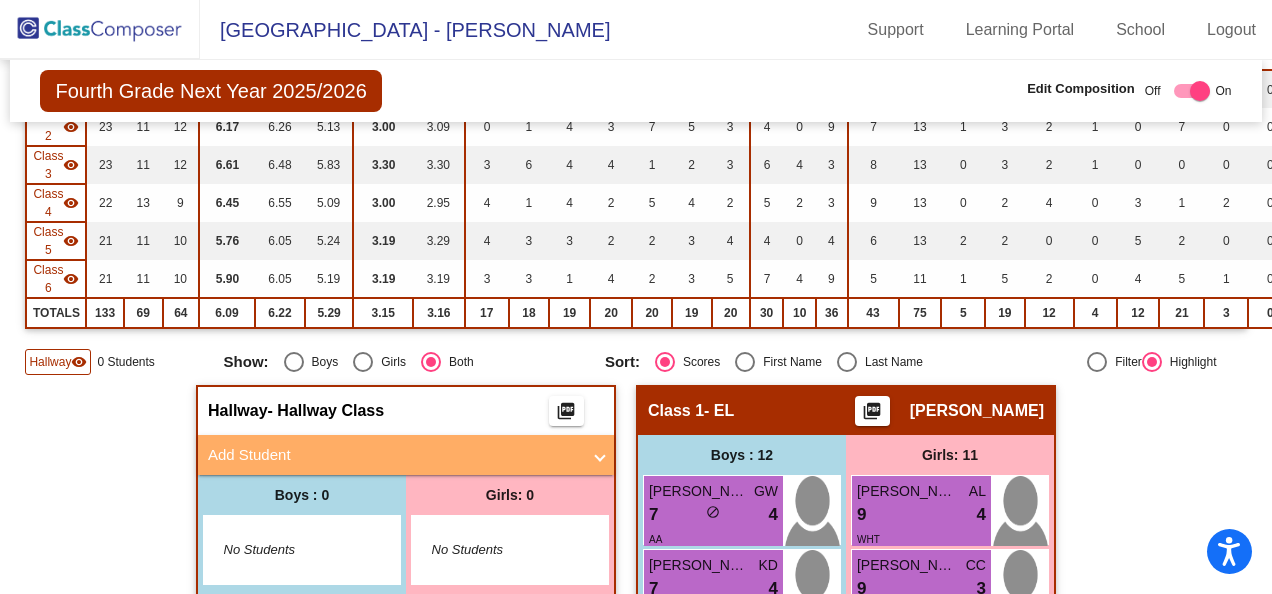 click on "Add Student" at bounding box center [394, 455] 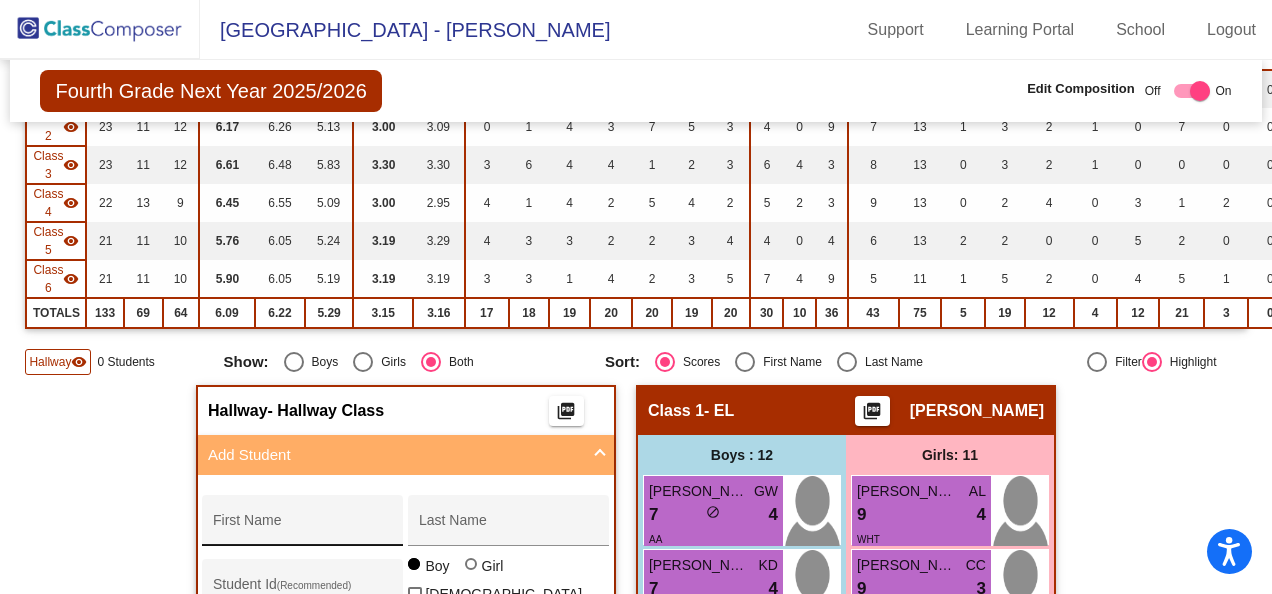 click on "First Name" at bounding box center (303, 526) 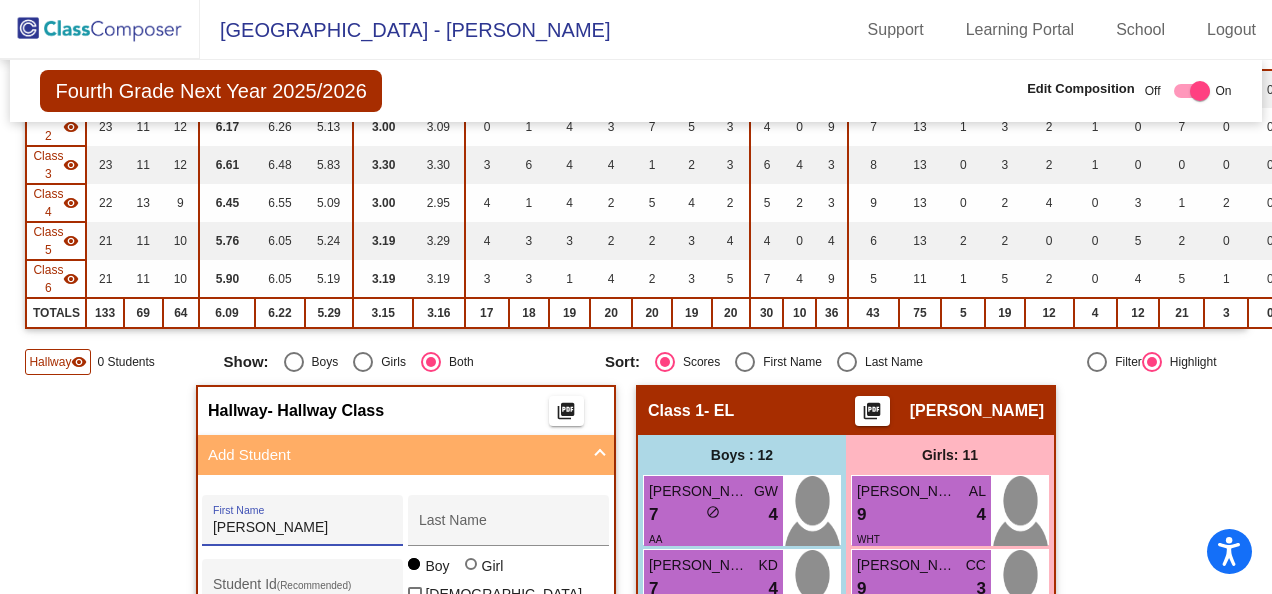 type on "[PERSON_NAME]" 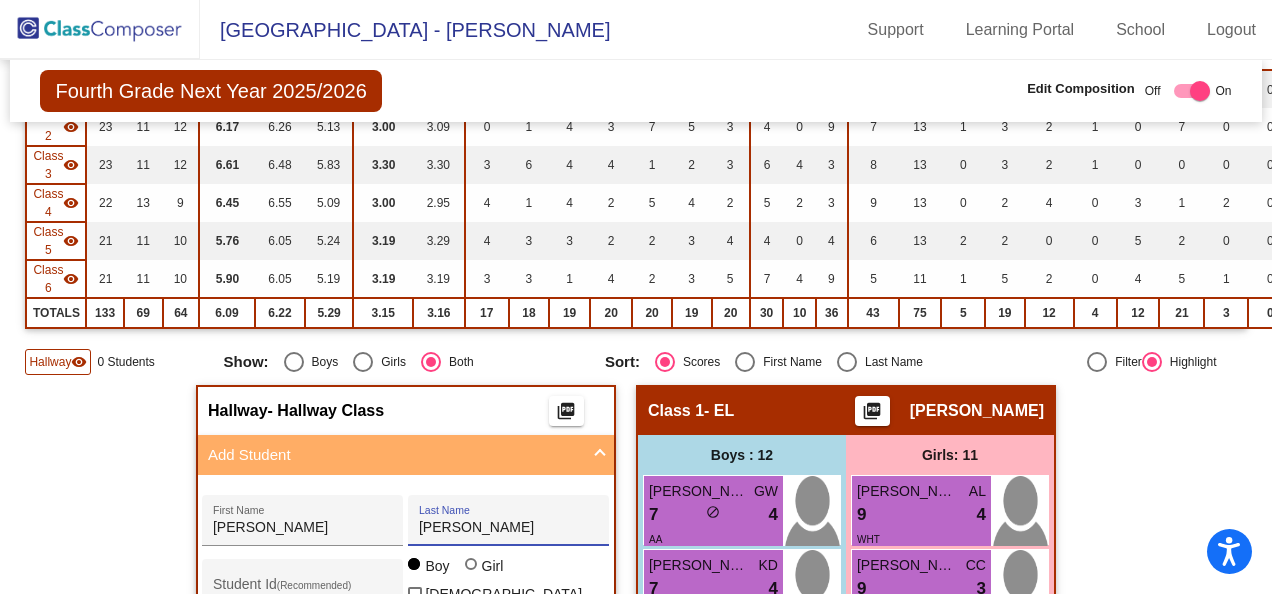 scroll, scrollTop: 500, scrollLeft: 0, axis: vertical 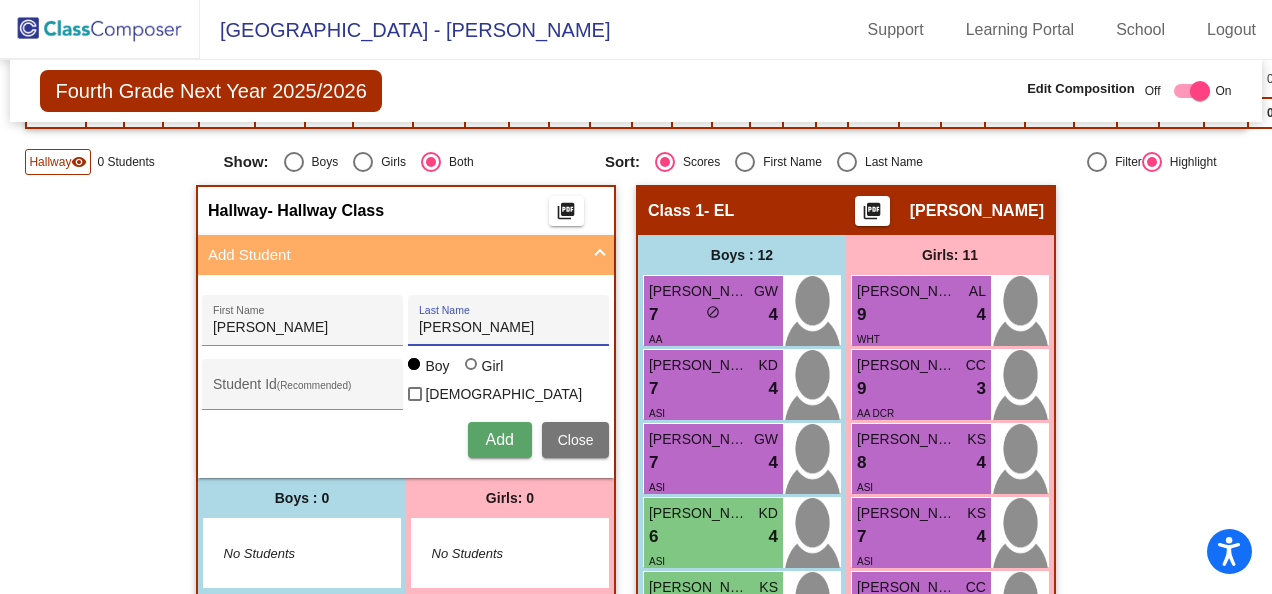type on "[PERSON_NAME]" 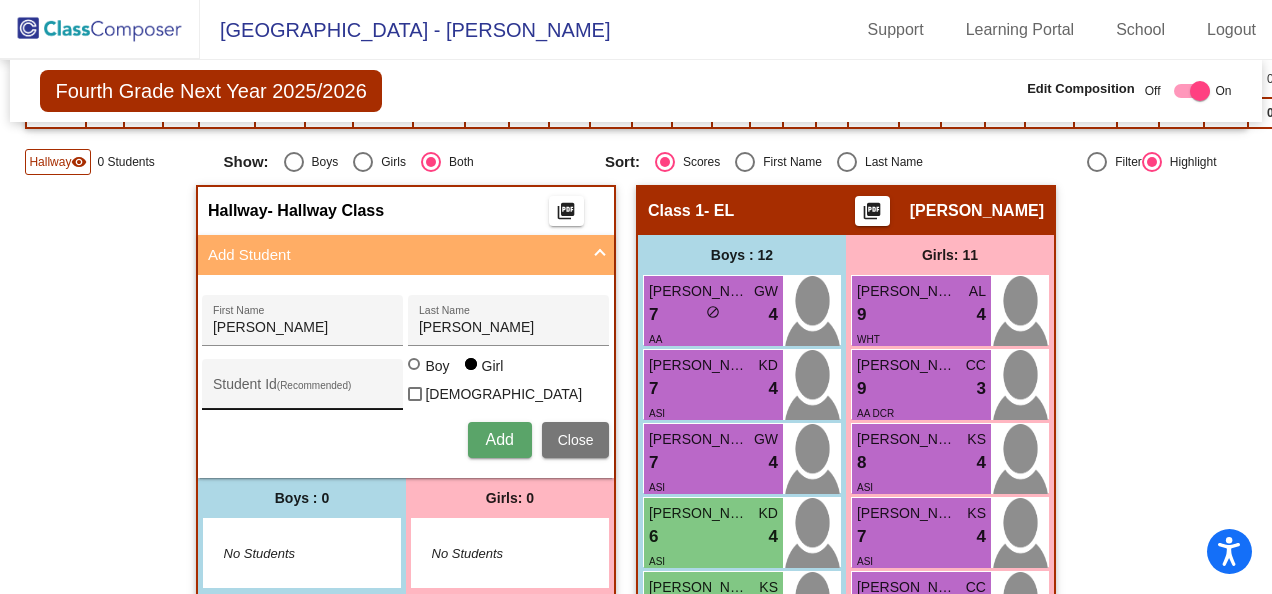 click on "Student Id  (Recommended)" at bounding box center (303, 389) 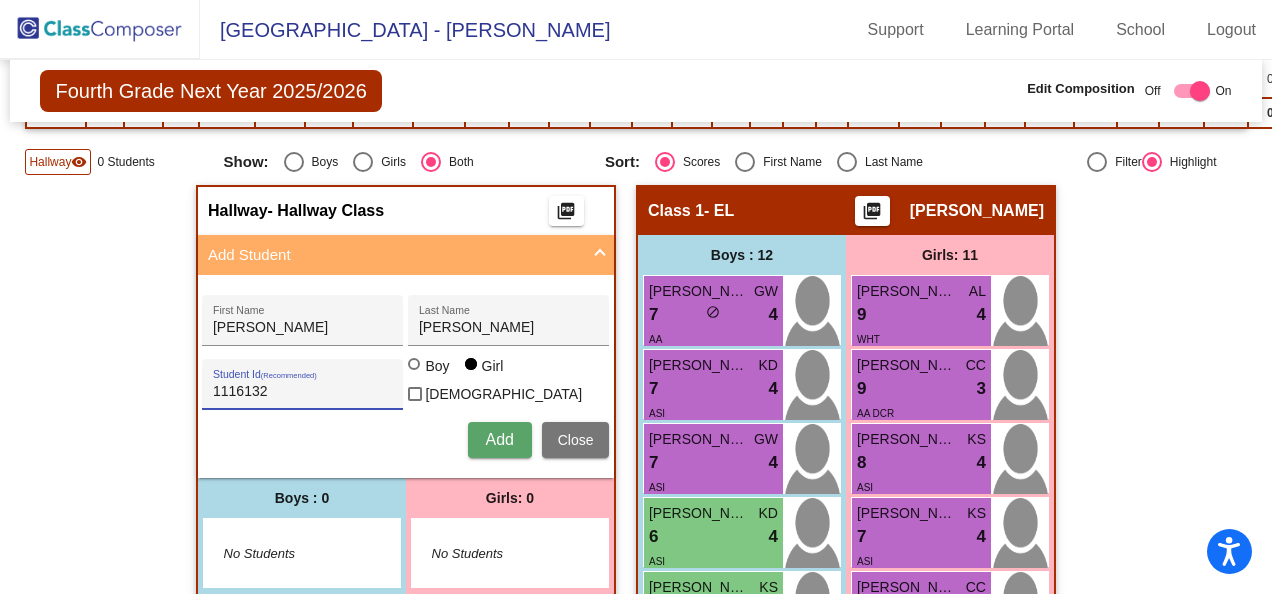 type on "1116132" 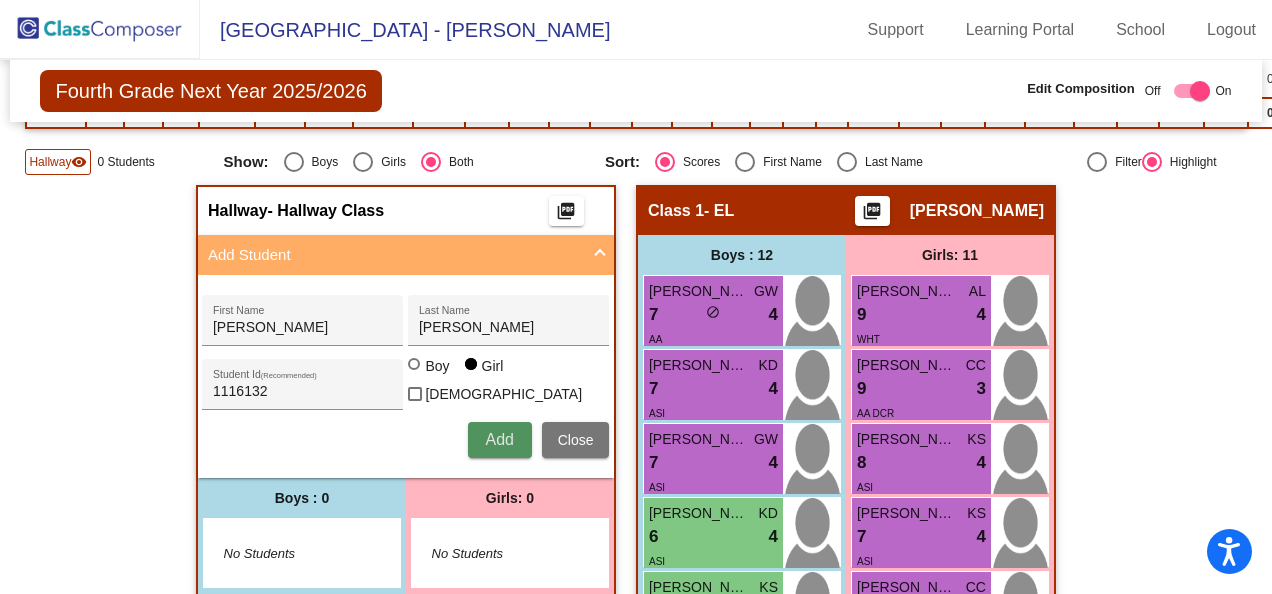 click on "Add" at bounding box center [499, 439] 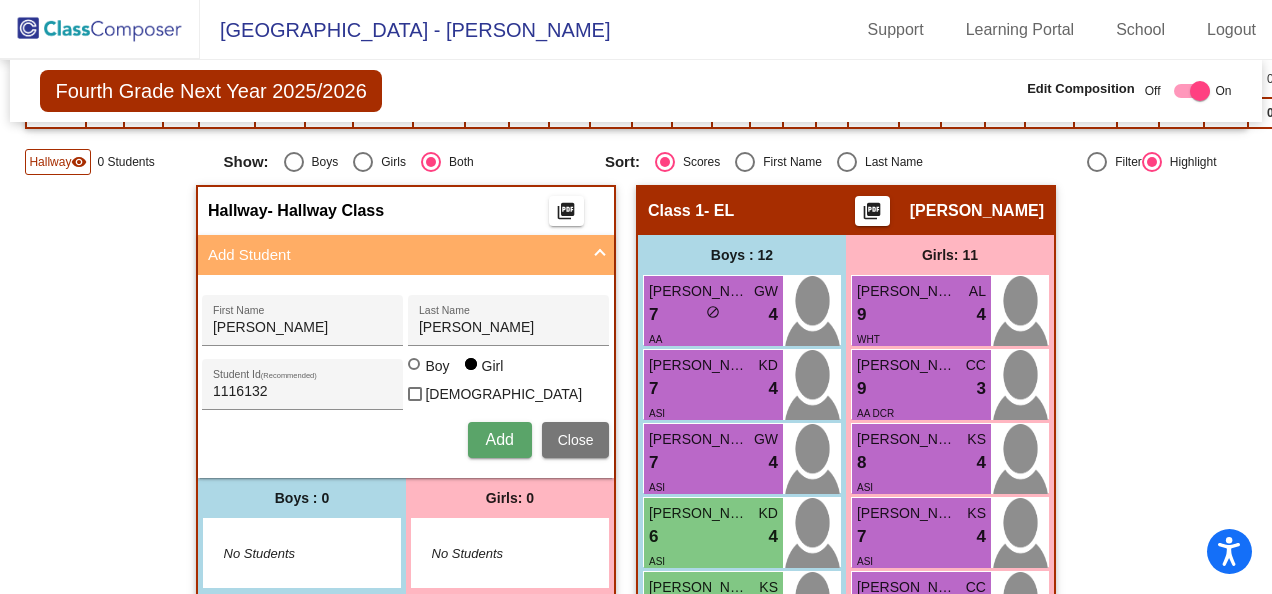 type 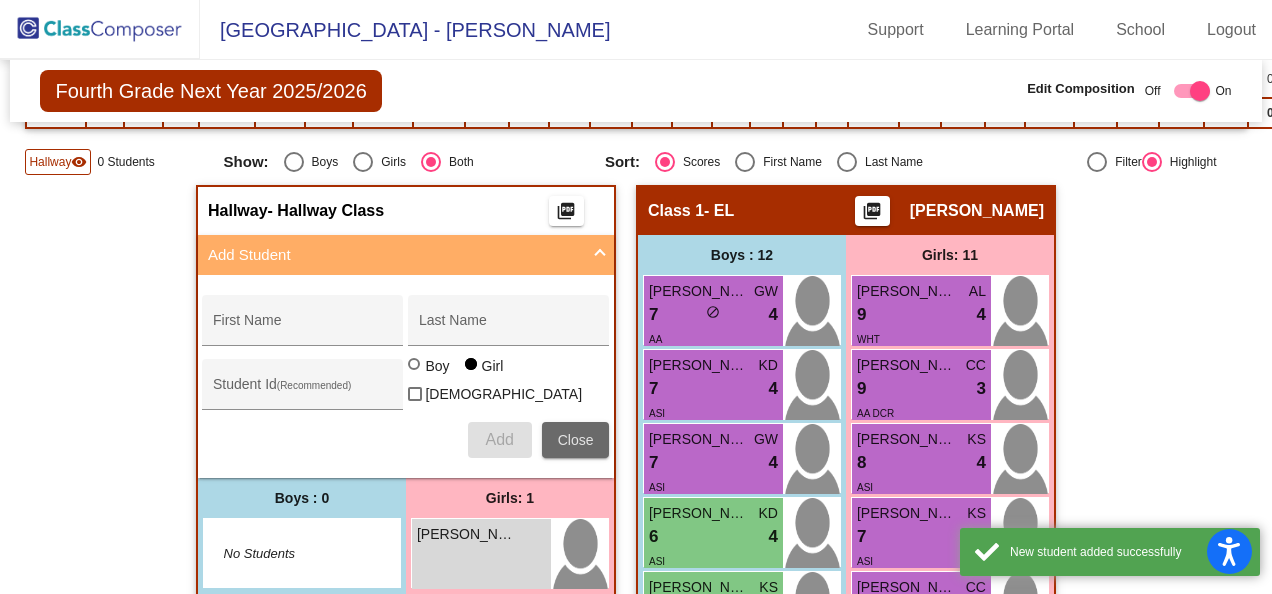 click on "Close" at bounding box center (576, 440) 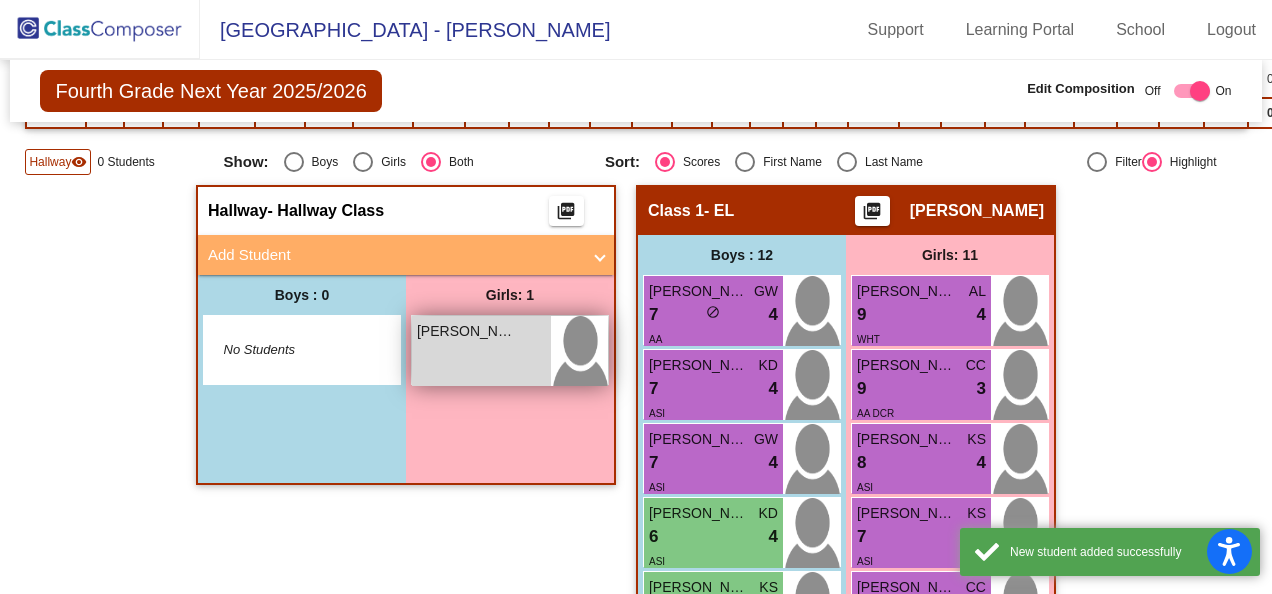 click on "[PERSON_NAME]" at bounding box center [467, 331] 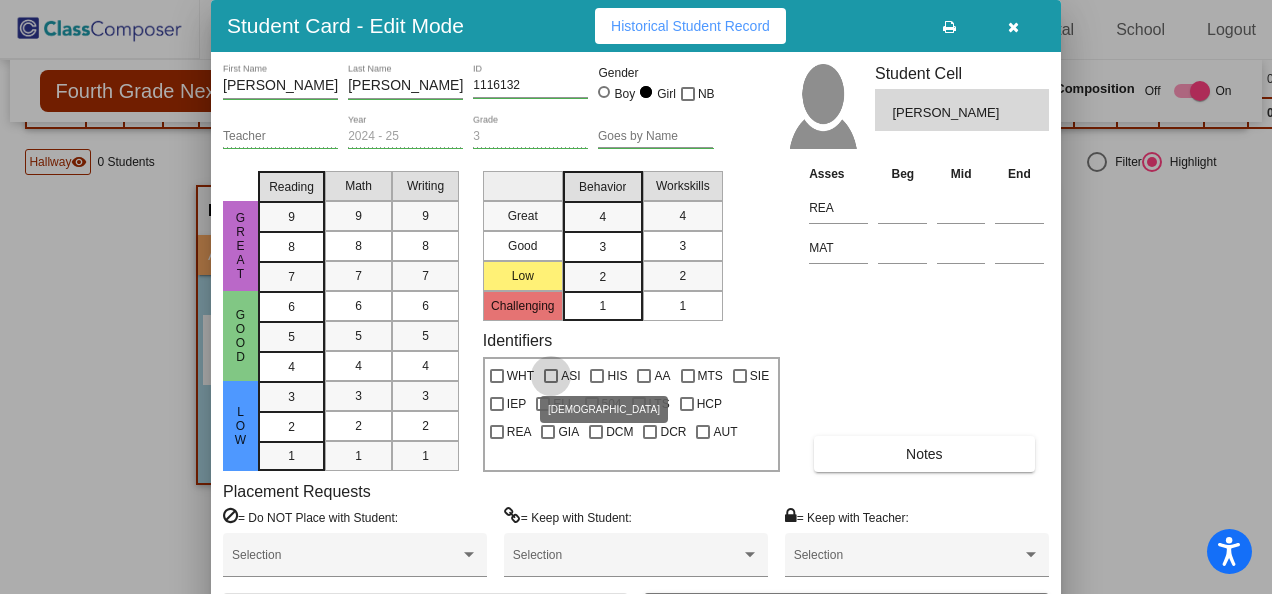 click at bounding box center [551, 376] 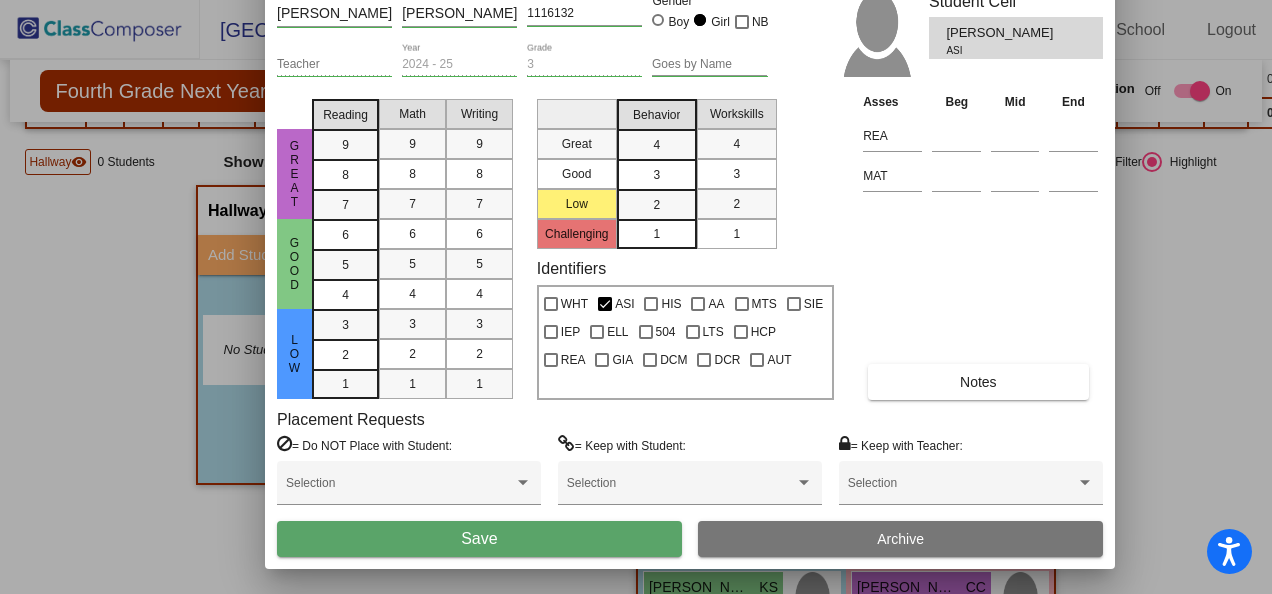 drag, startPoint x: 840, startPoint y: 30, endPoint x: 895, endPoint y: -44, distance: 92.20087 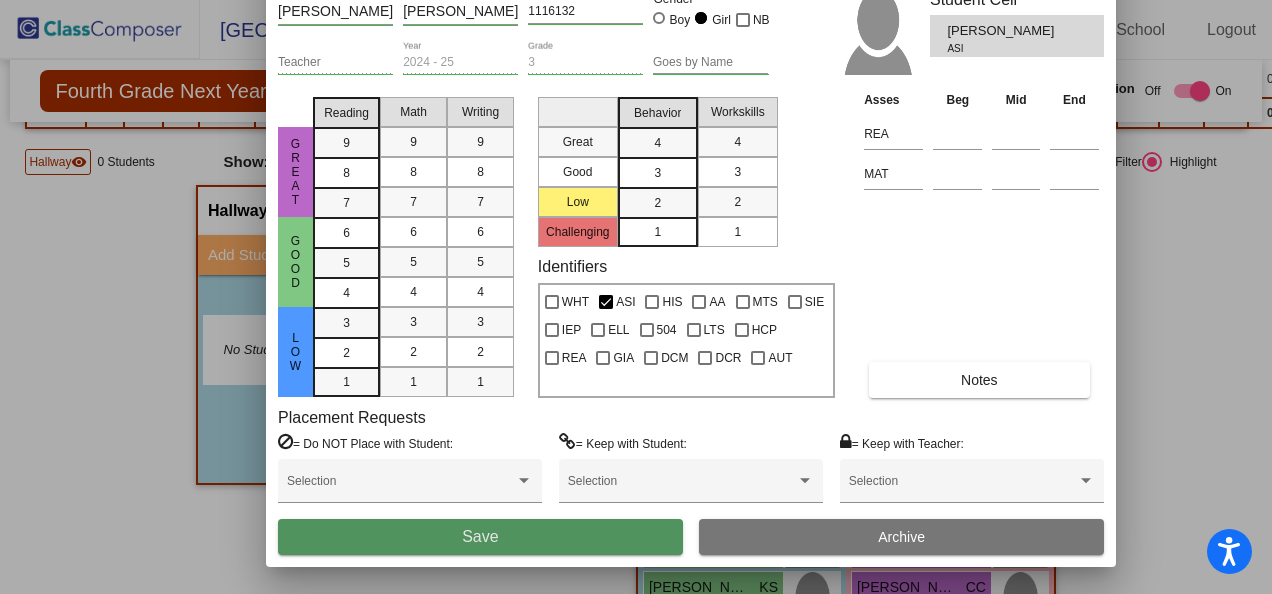 click on "Save" at bounding box center [480, 536] 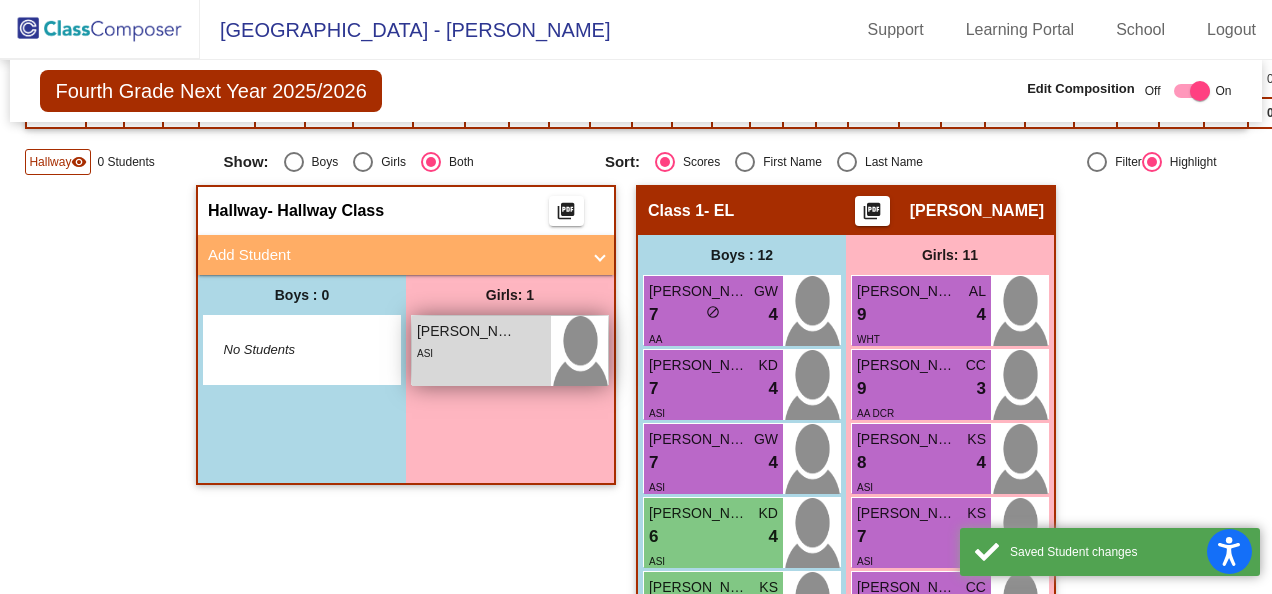 click on "ASI" at bounding box center [481, 352] 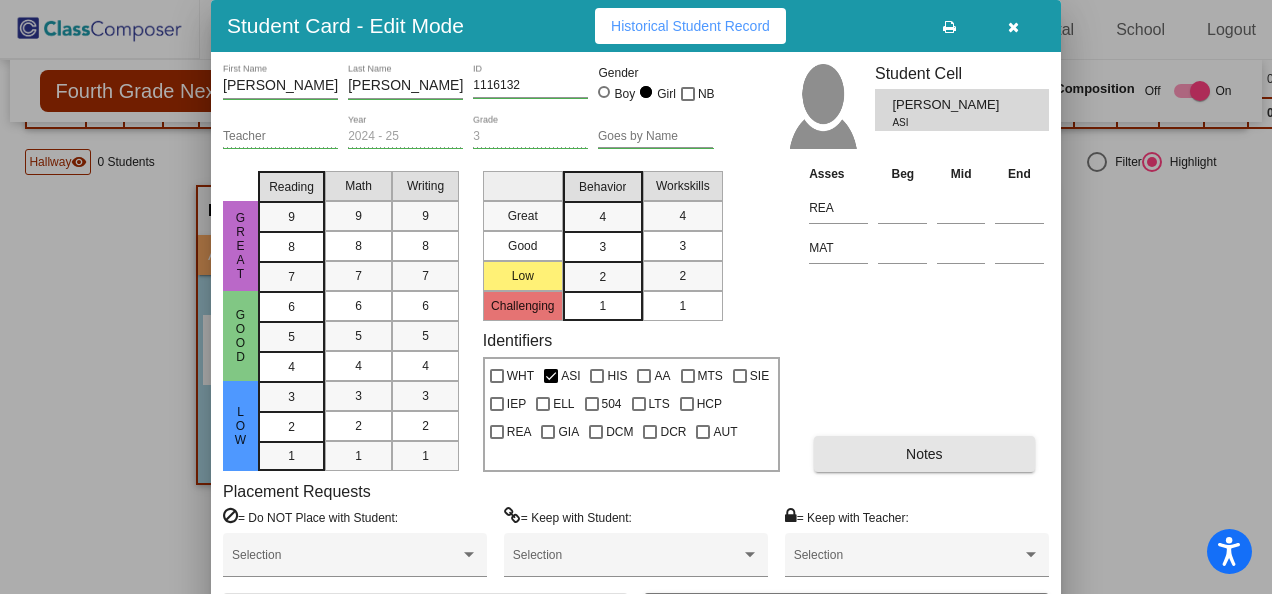 click on "Notes" at bounding box center [924, 454] 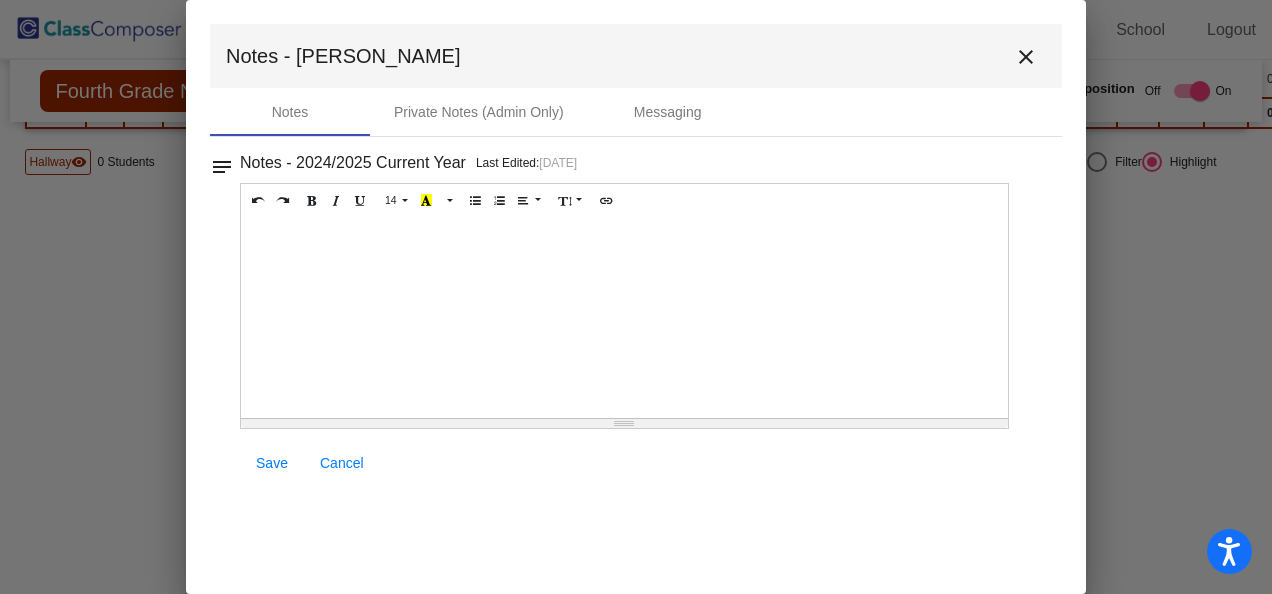 click at bounding box center [624, 318] 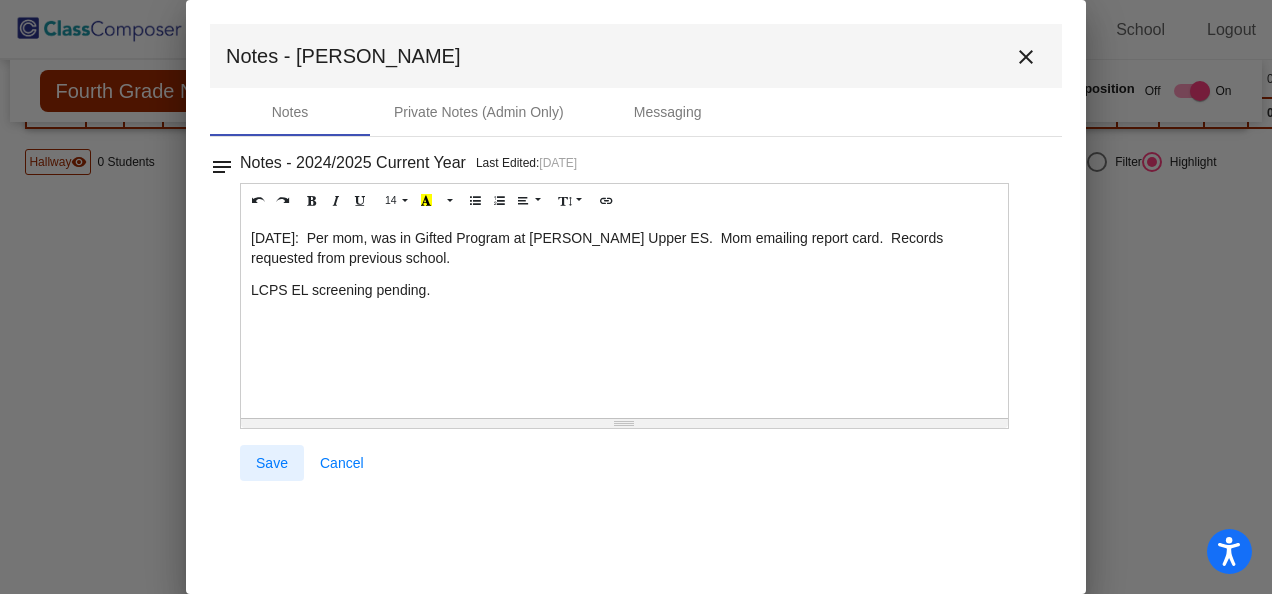 click on "Save" at bounding box center [272, 463] 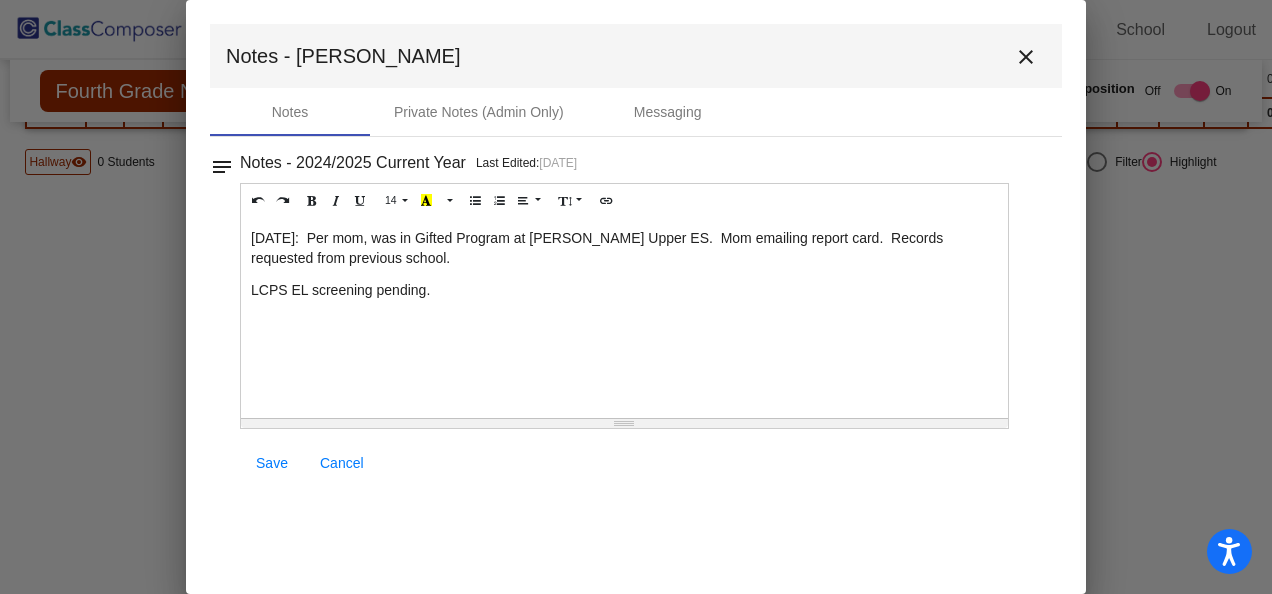 click on "close" at bounding box center (1026, 57) 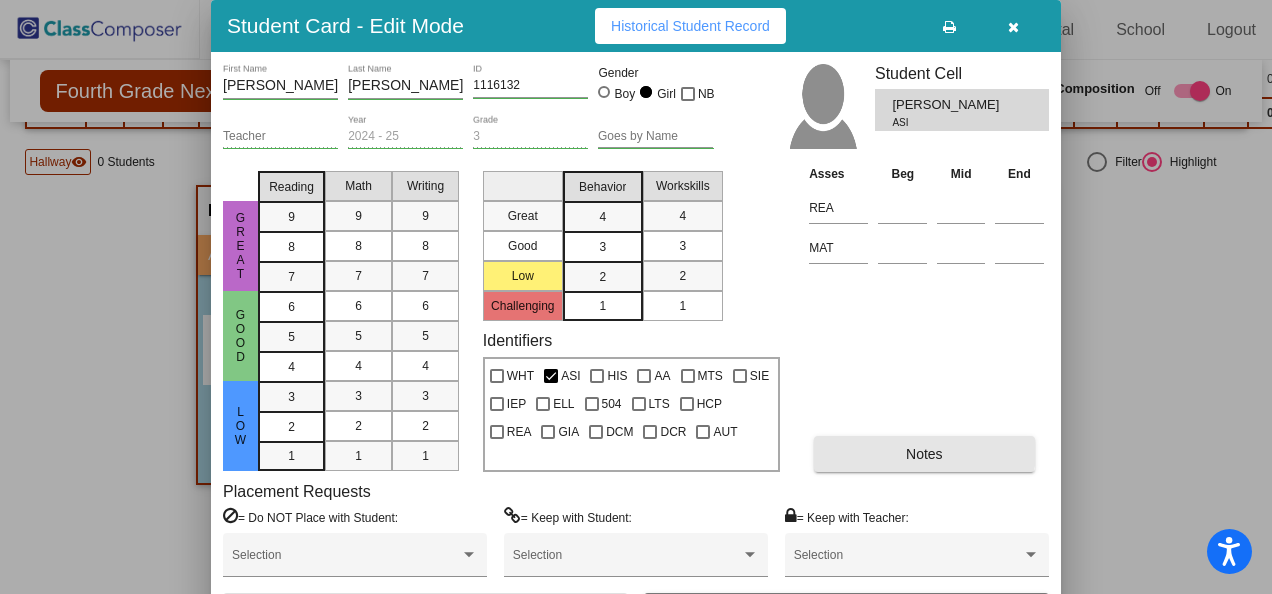 click on "Notes" at bounding box center [924, 454] 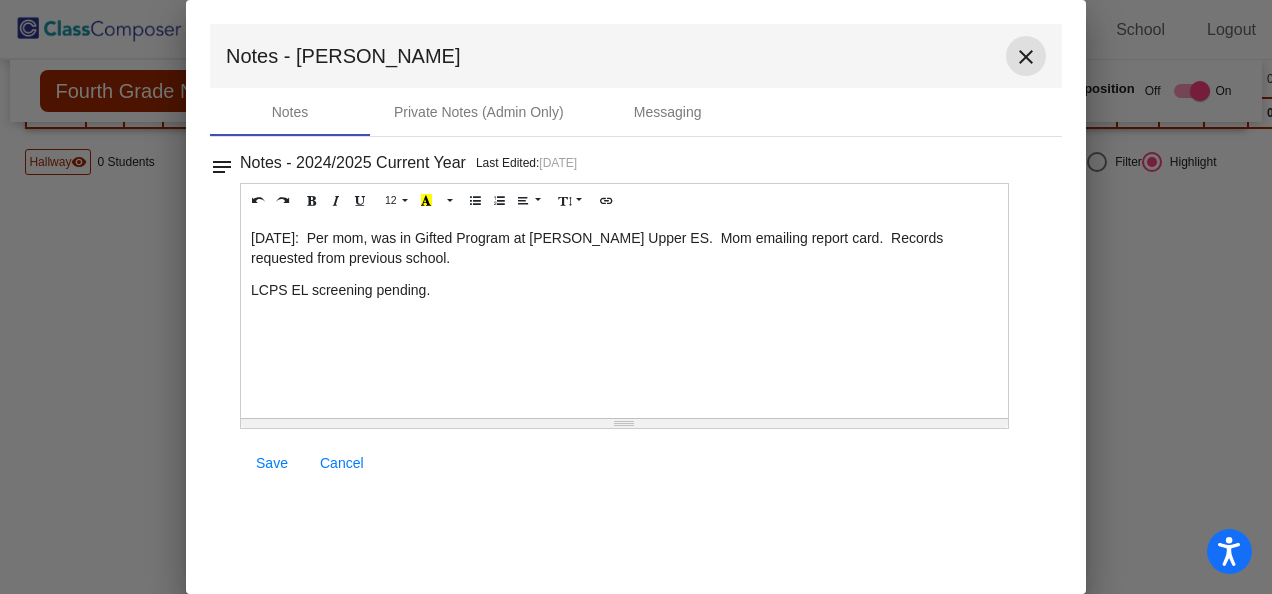 click on "close" at bounding box center (1026, 57) 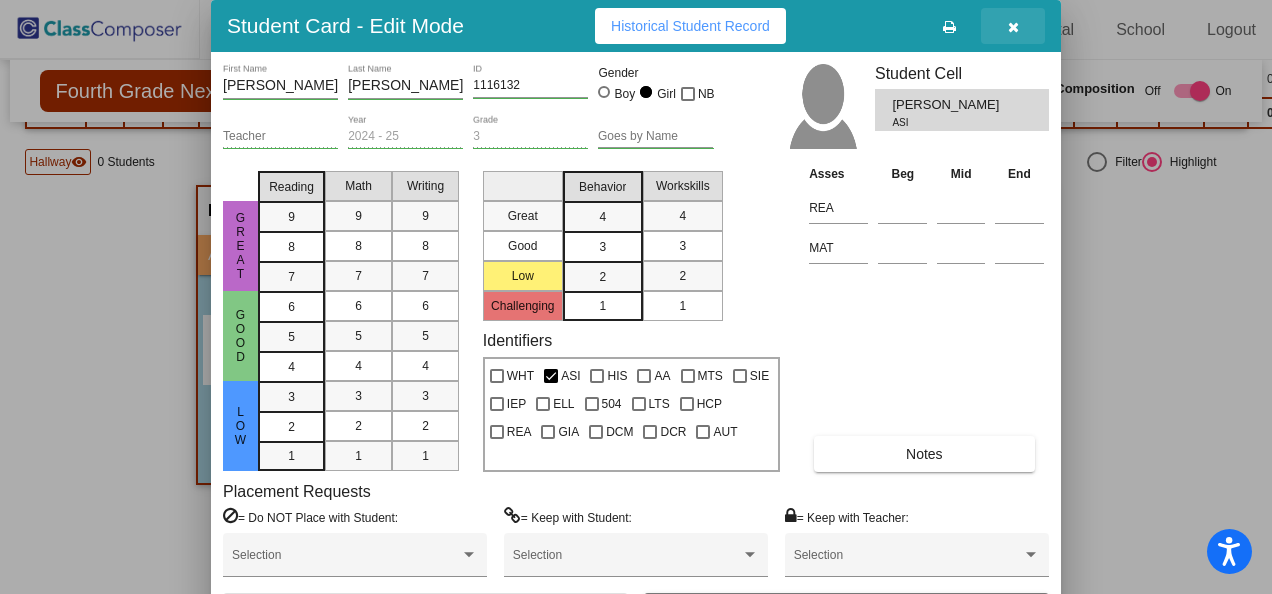 click at bounding box center (1013, 27) 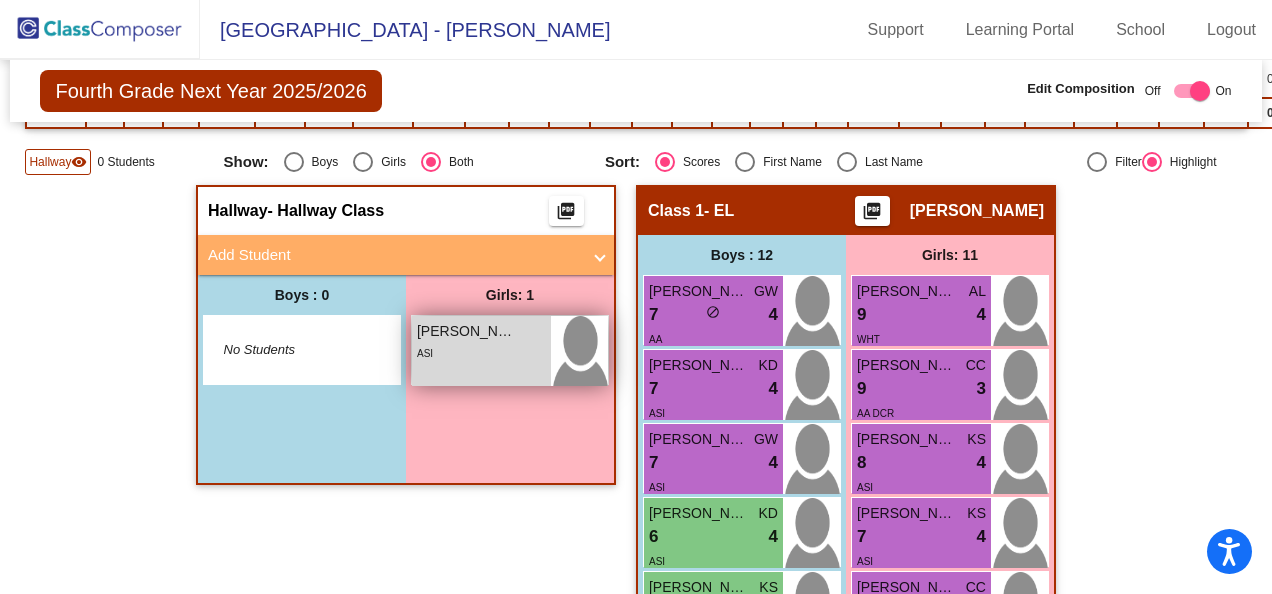 click on "ASI" at bounding box center (481, 352) 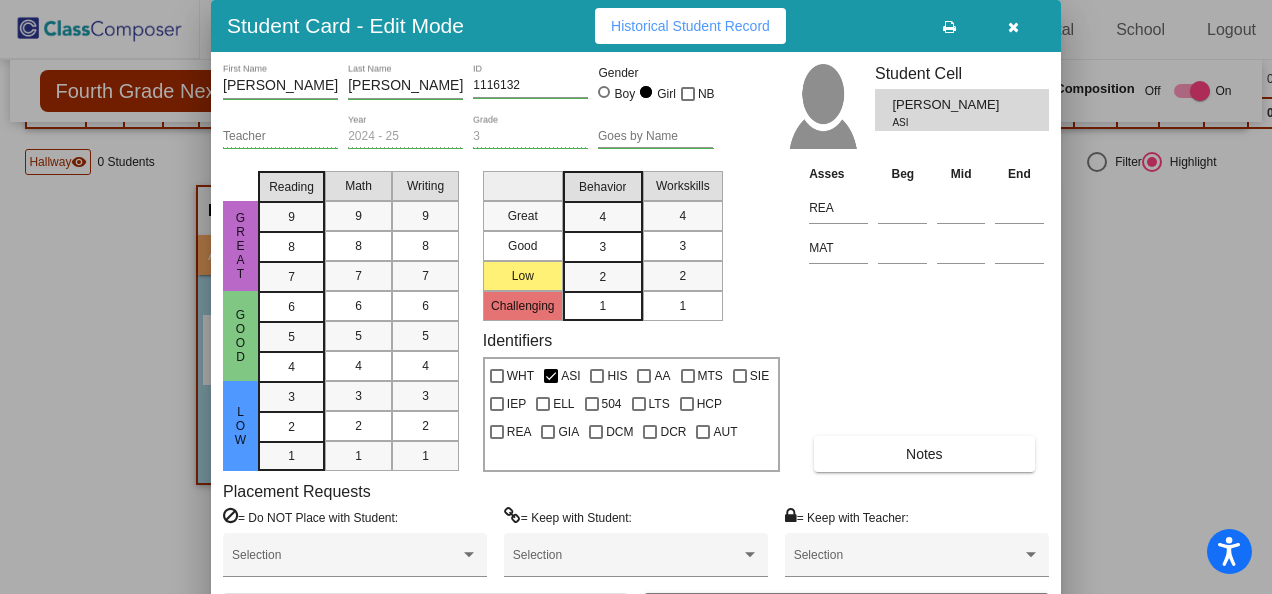 click on "Notes" at bounding box center [924, 454] 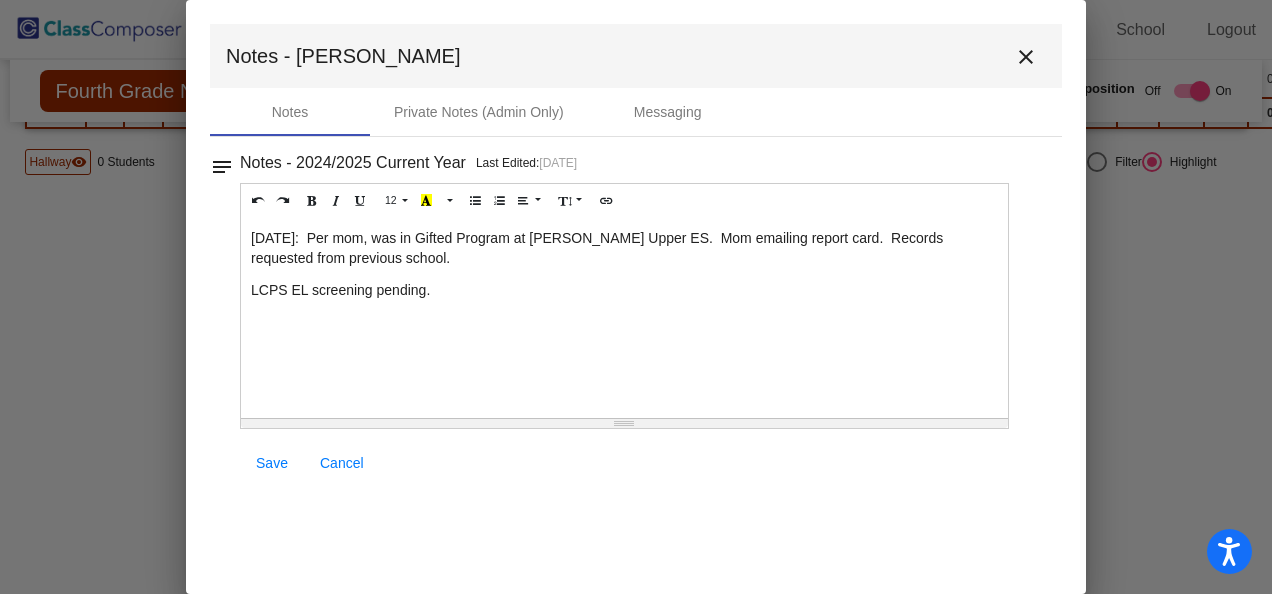 click on "[DATE]:  Per mom, was in Gifted Program at [PERSON_NAME] Upper ES.  Mom emailing report card.  Records requested from previous school." at bounding box center [624, 248] 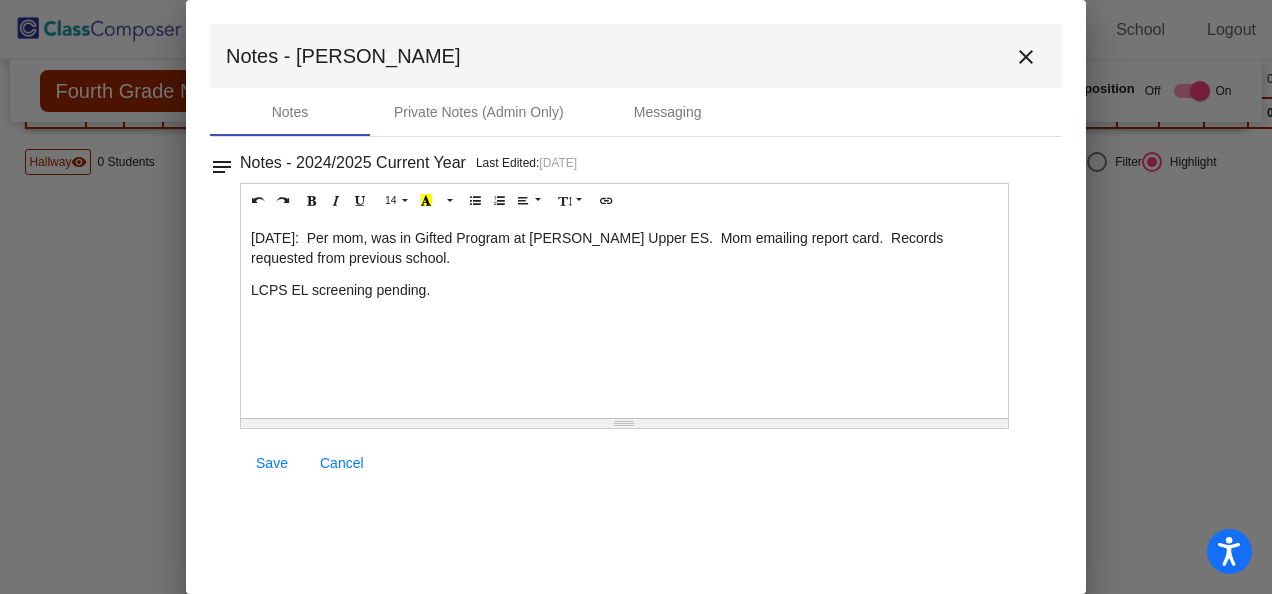 type 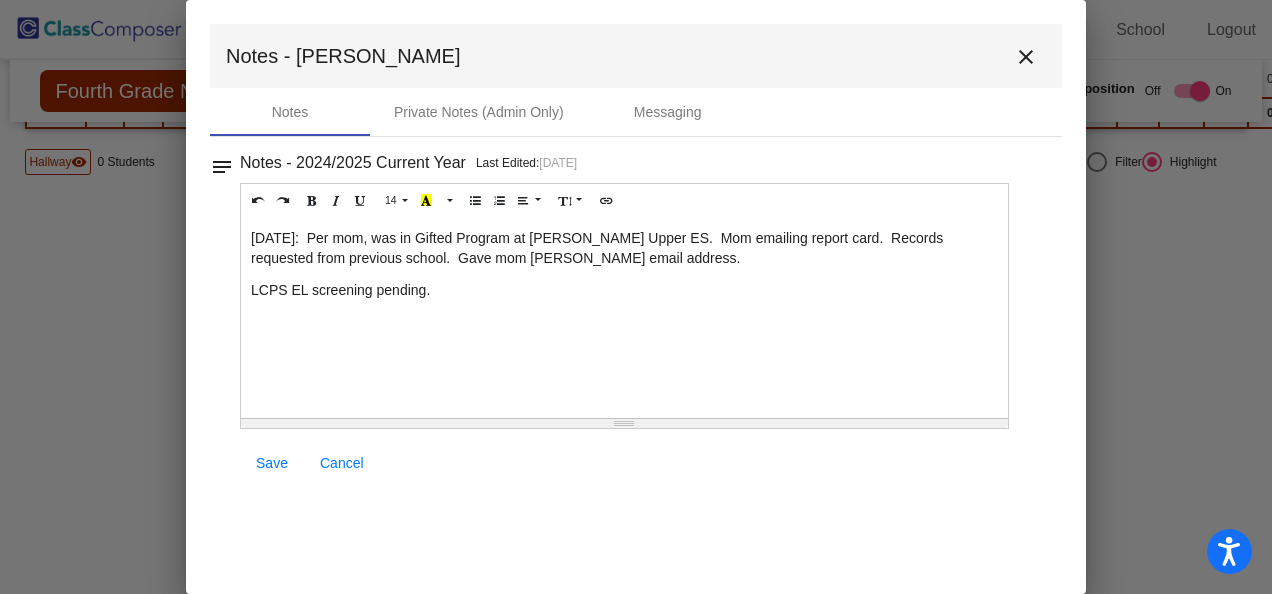 click on "Save" at bounding box center (272, 463) 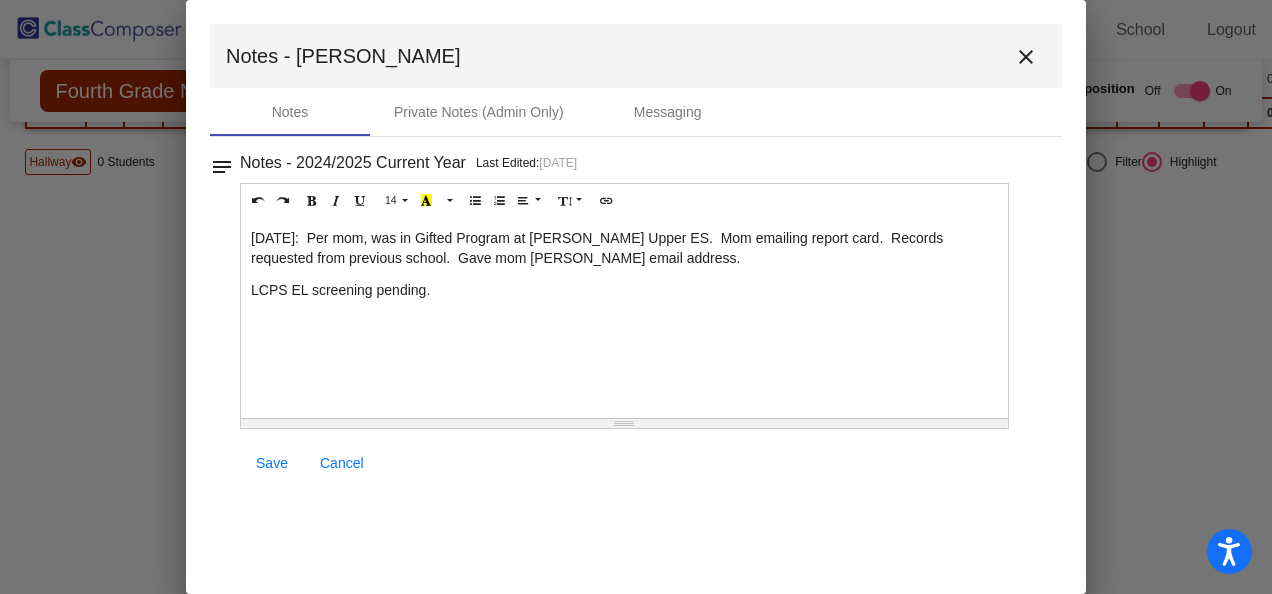click on "close" at bounding box center [1026, 57] 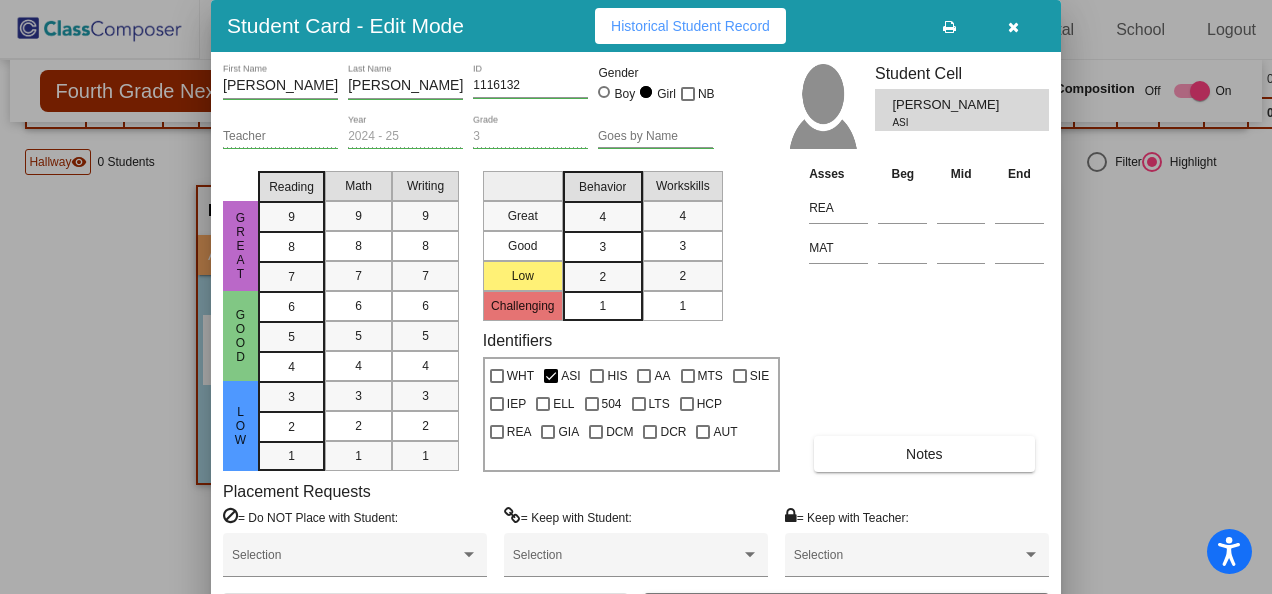click at bounding box center (1013, 26) 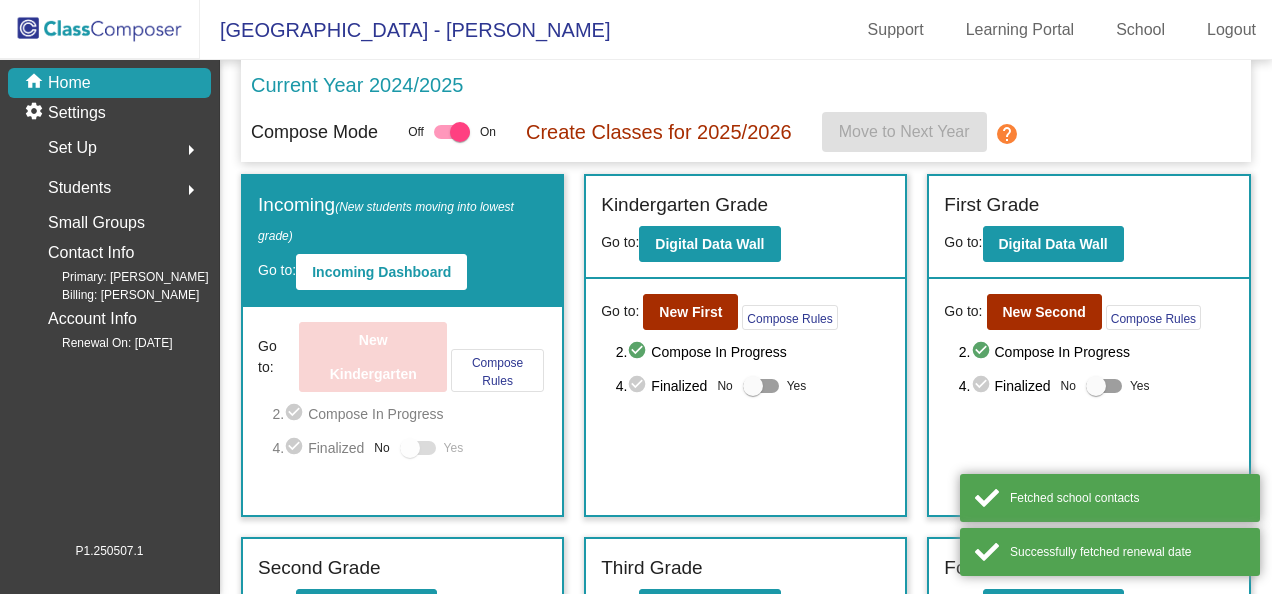 scroll, scrollTop: 0, scrollLeft: 0, axis: both 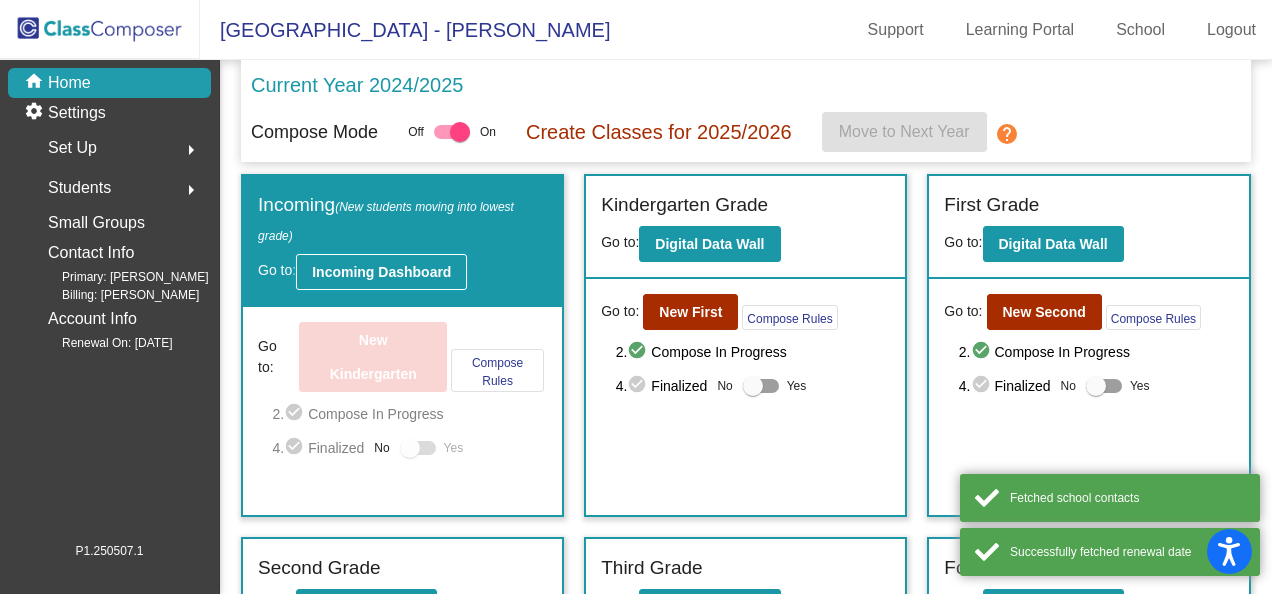 click on "Incoming Dashboard" 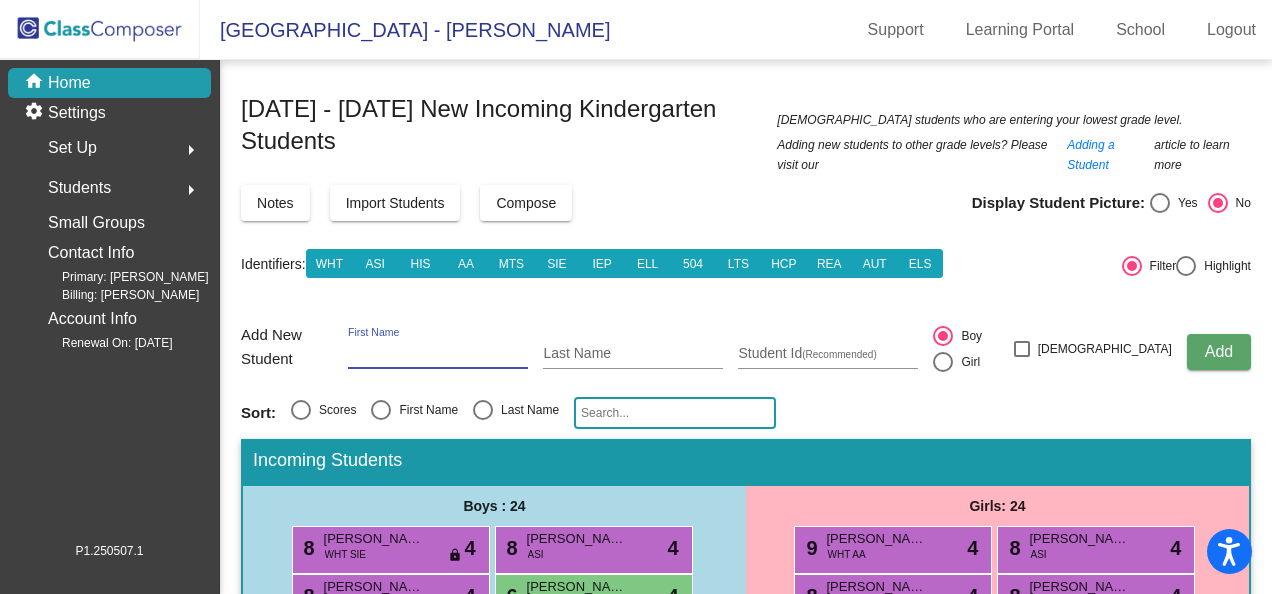 click on "First Name" at bounding box center (438, 354) 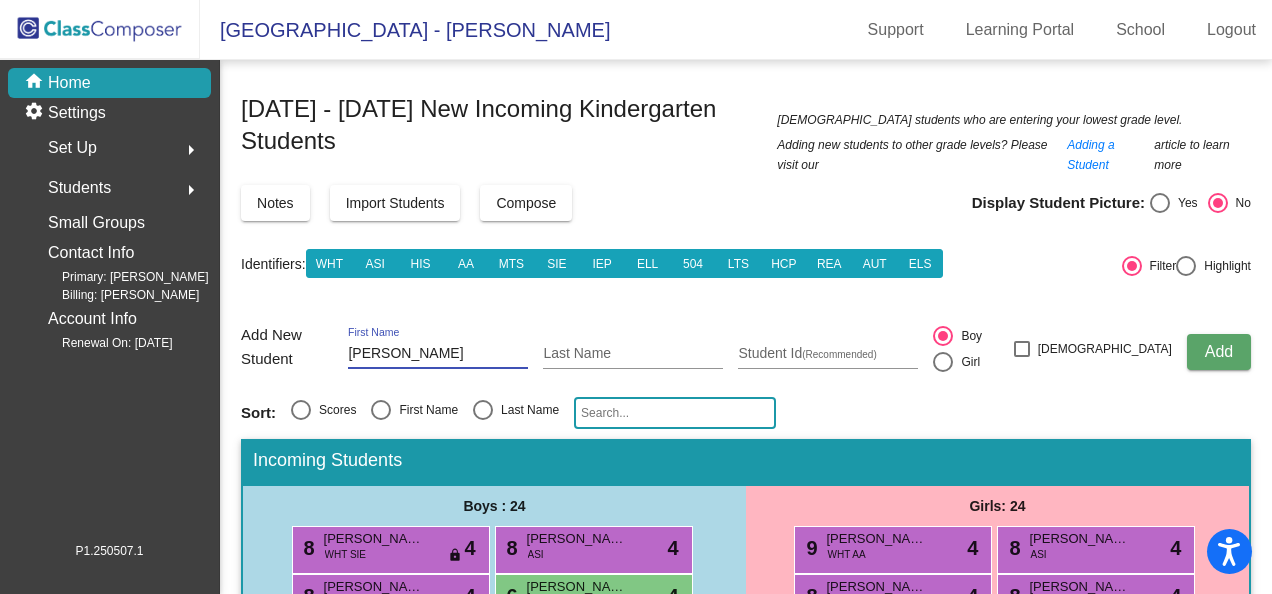 type on "Chloe" 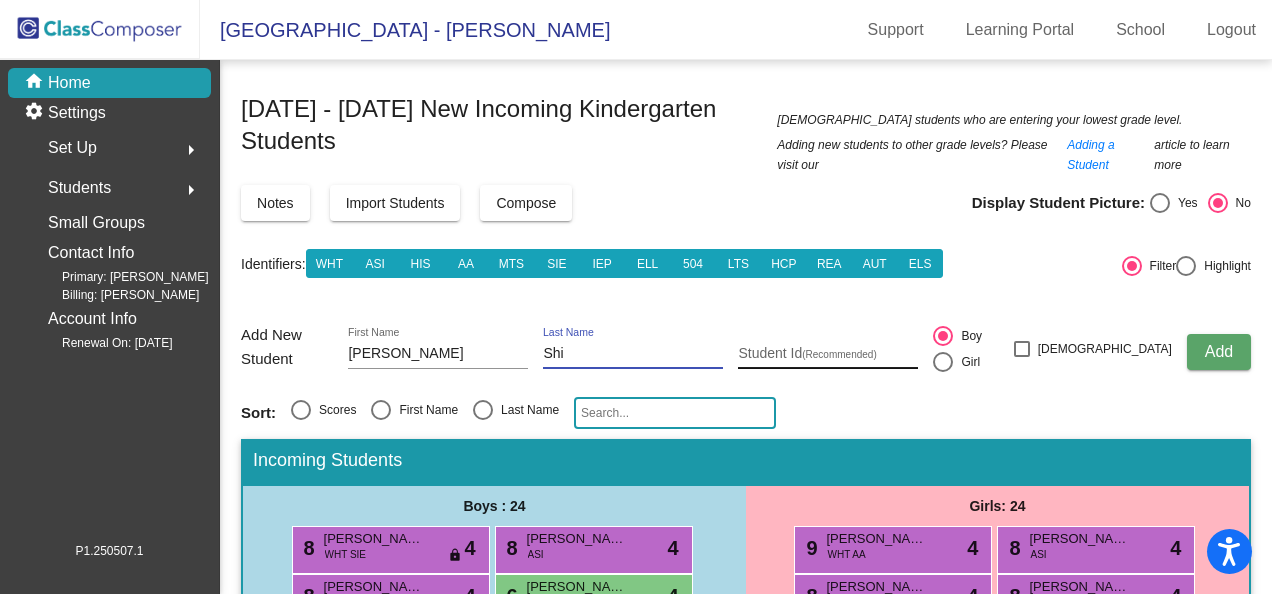 type on "Shi" 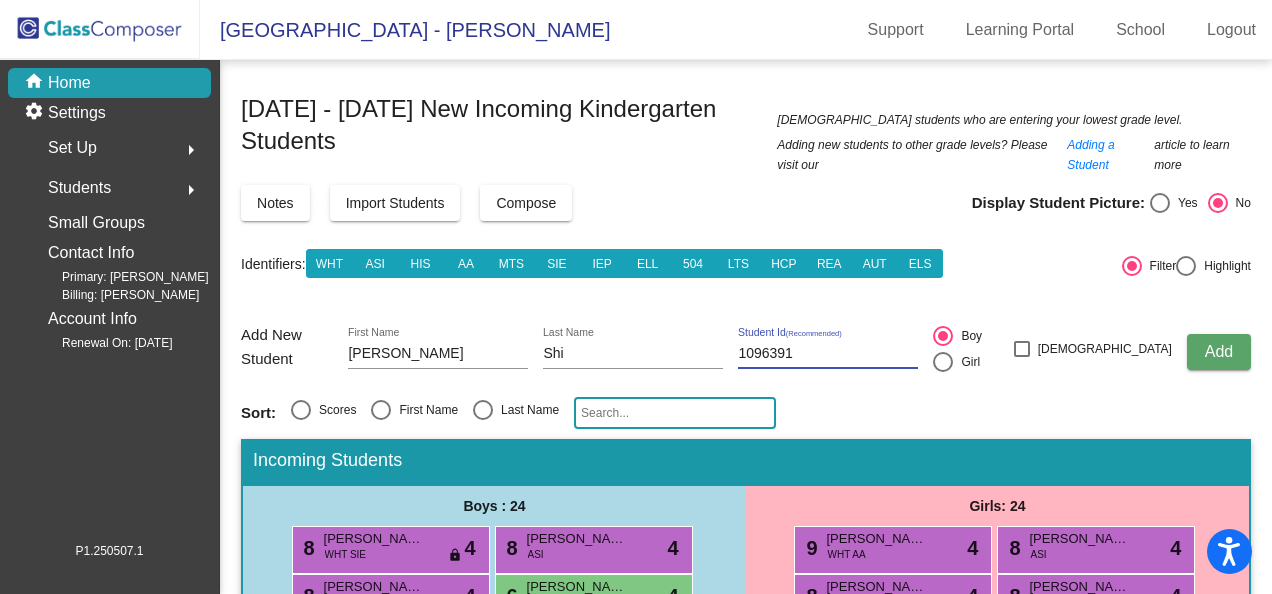 type on "1096391" 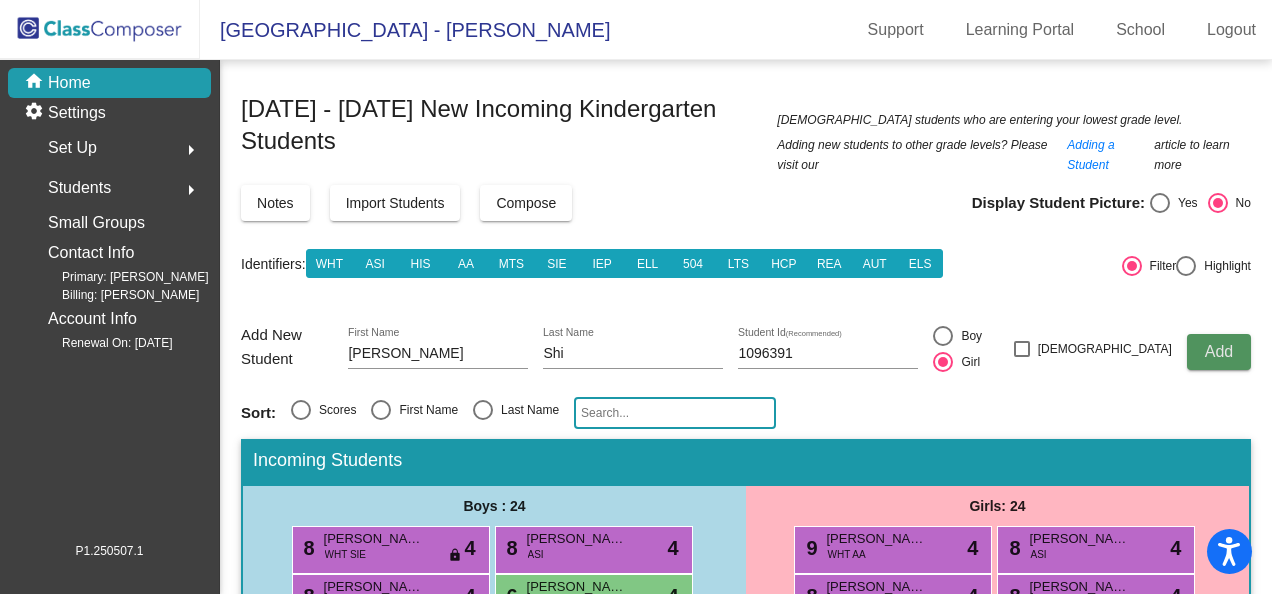 click on "Add" 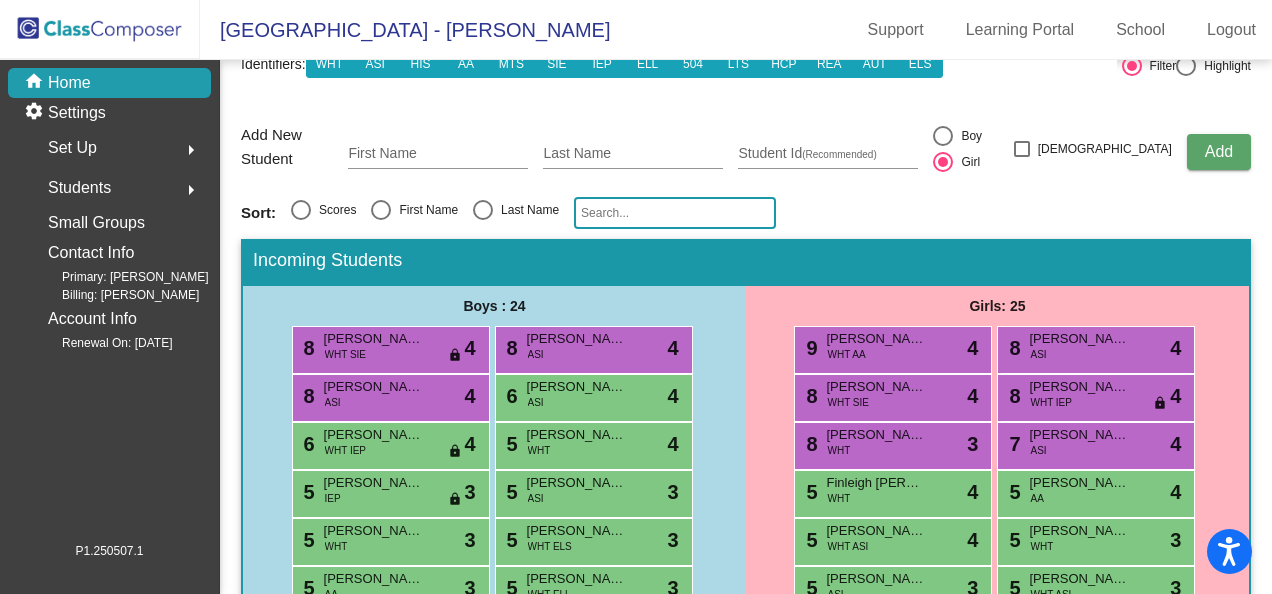 scroll, scrollTop: 591, scrollLeft: 0, axis: vertical 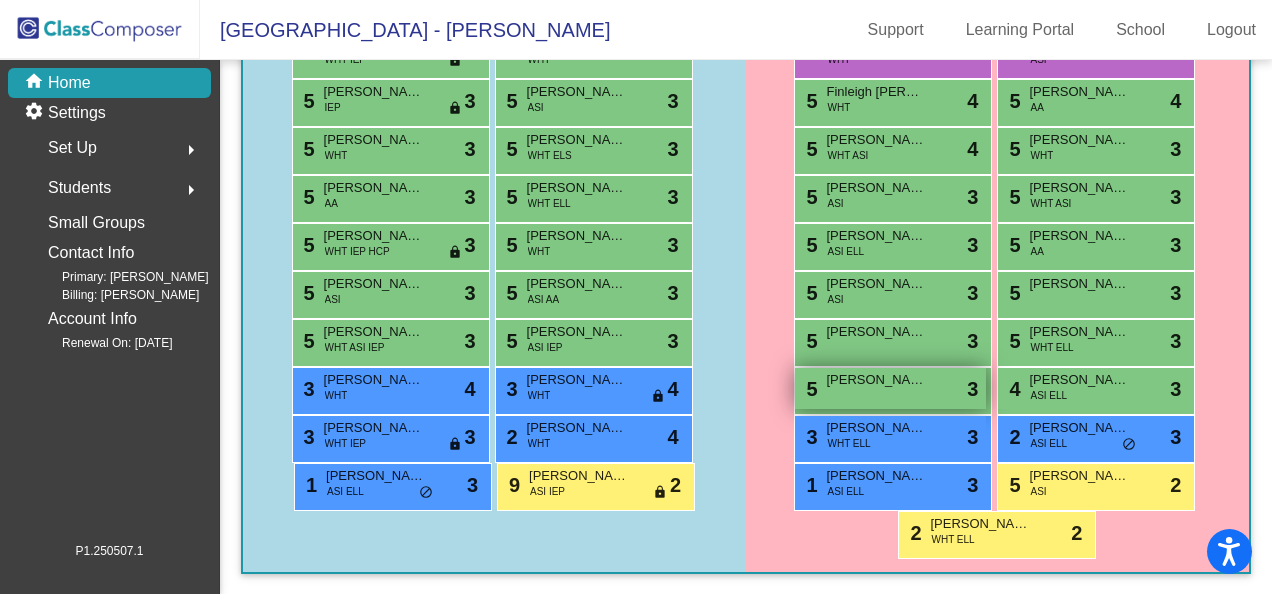 click on "Chloe Shi" at bounding box center (876, 380) 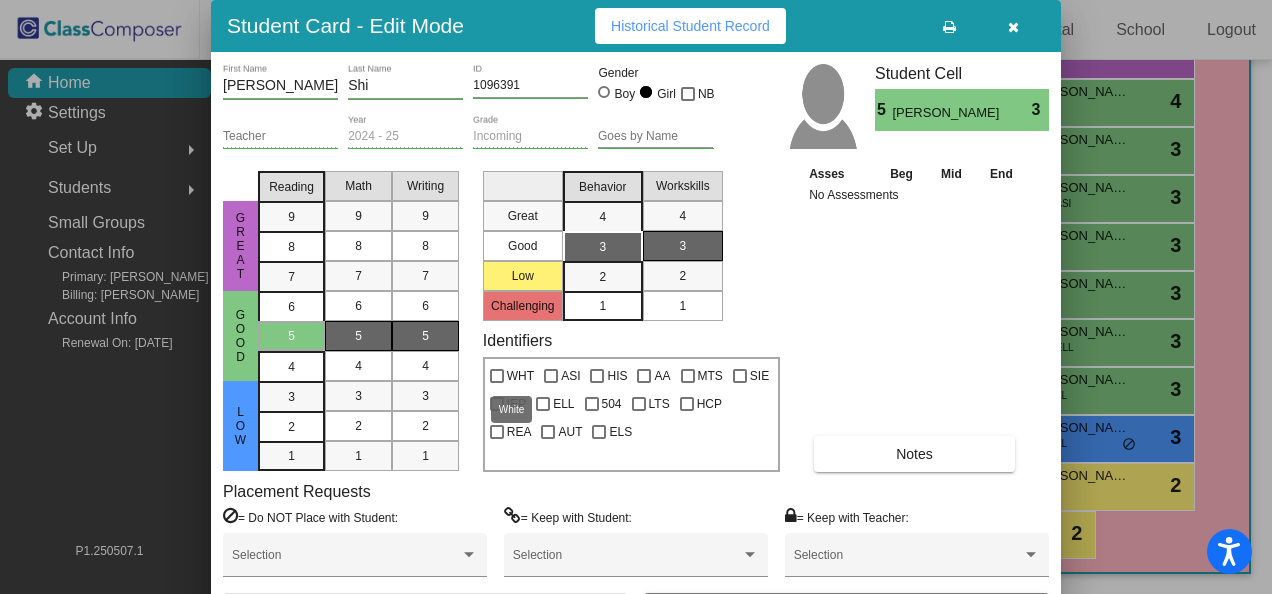 click at bounding box center (497, 376) 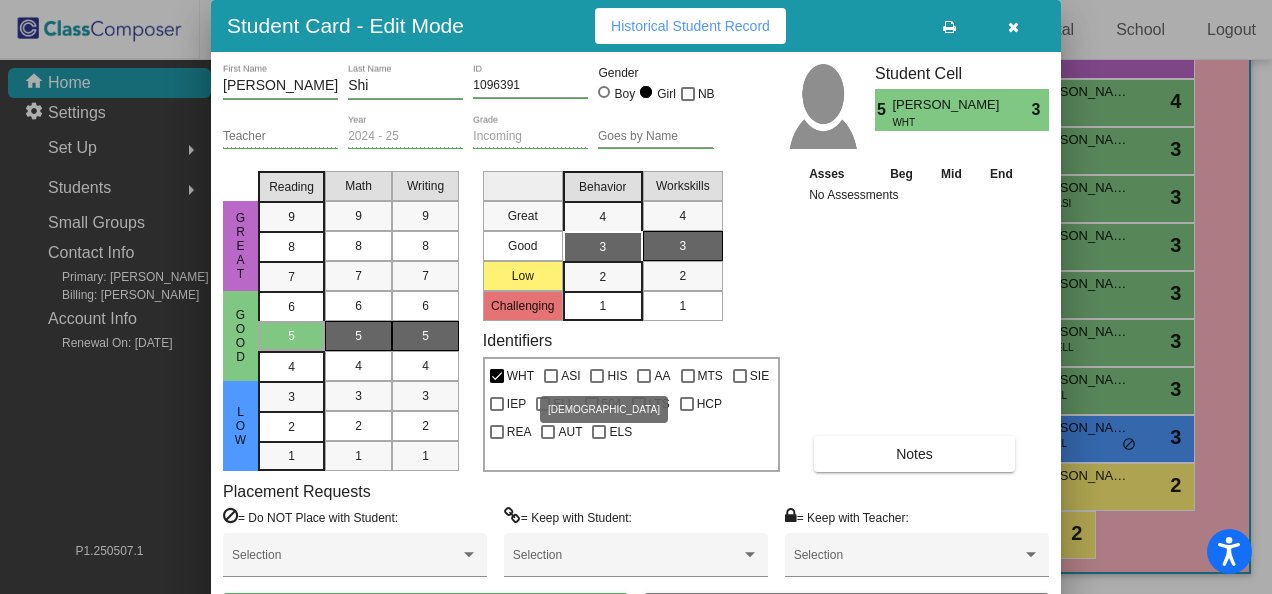 click at bounding box center (551, 376) 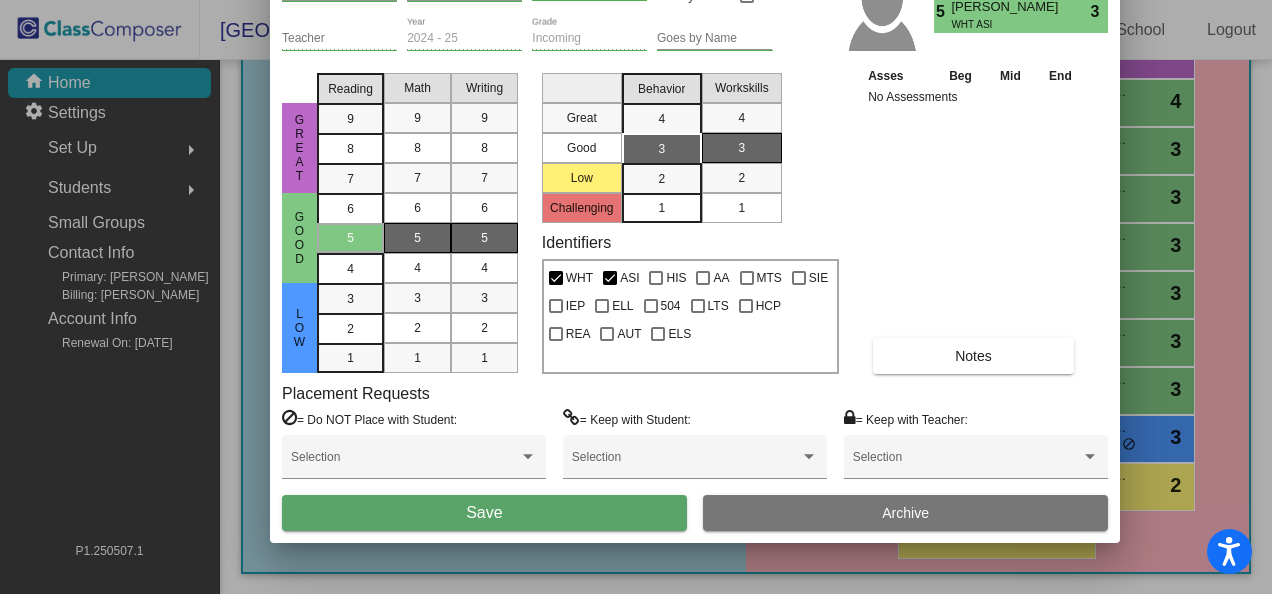 drag, startPoint x: 842, startPoint y: 24, endPoint x: 901, endPoint y: -74, distance: 114.38969 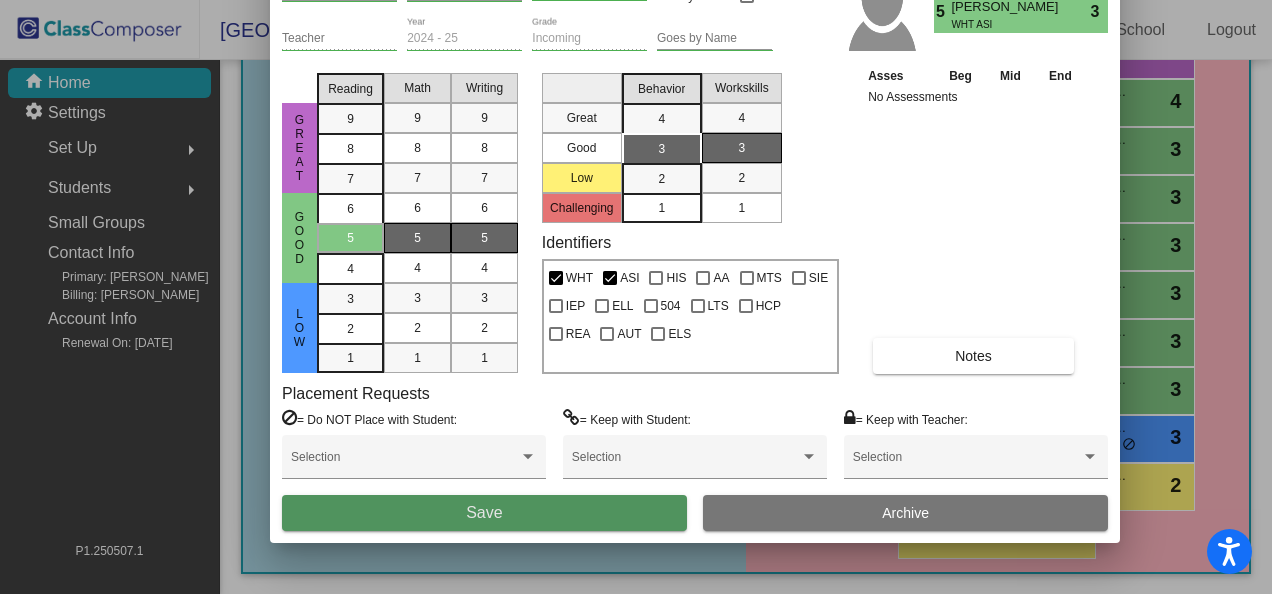 click on "Save" at bounding box center [484, 512] 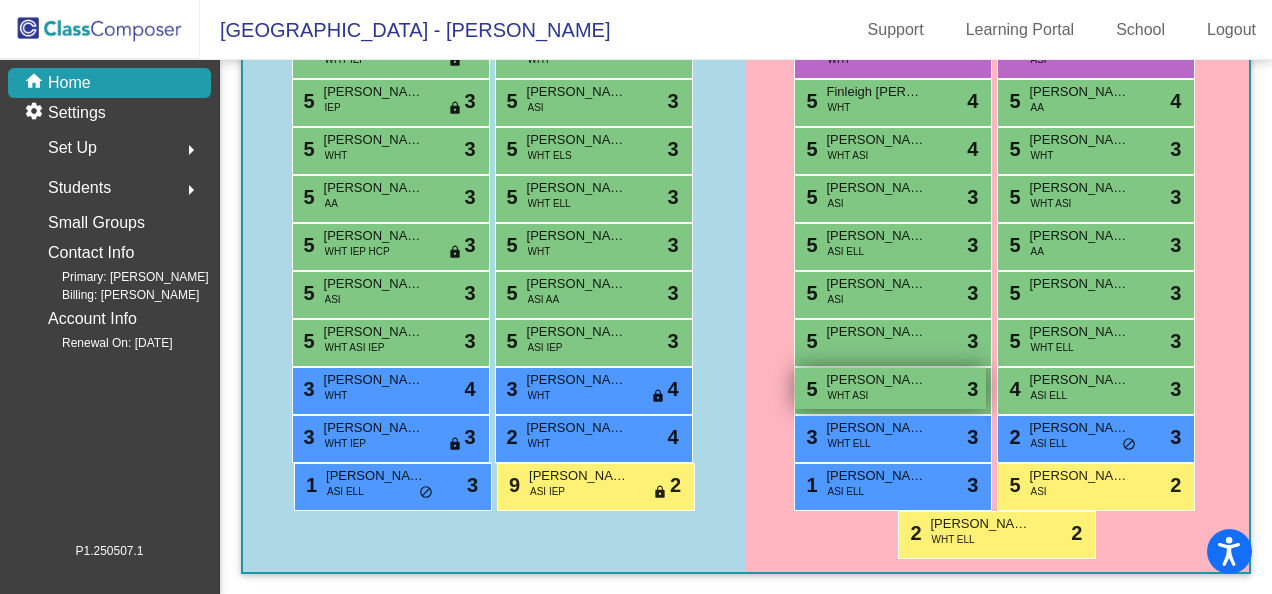 click on "WHT ASI" at bounding box center (847, 395) 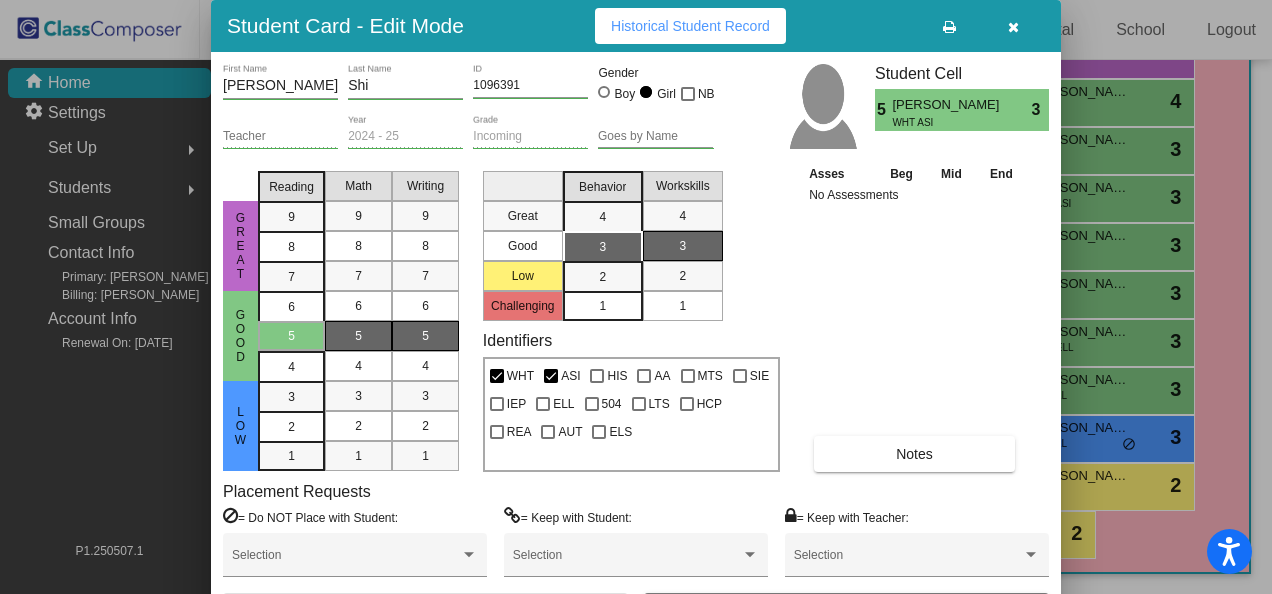 click on "Notes" at bounding box center [914, 454] 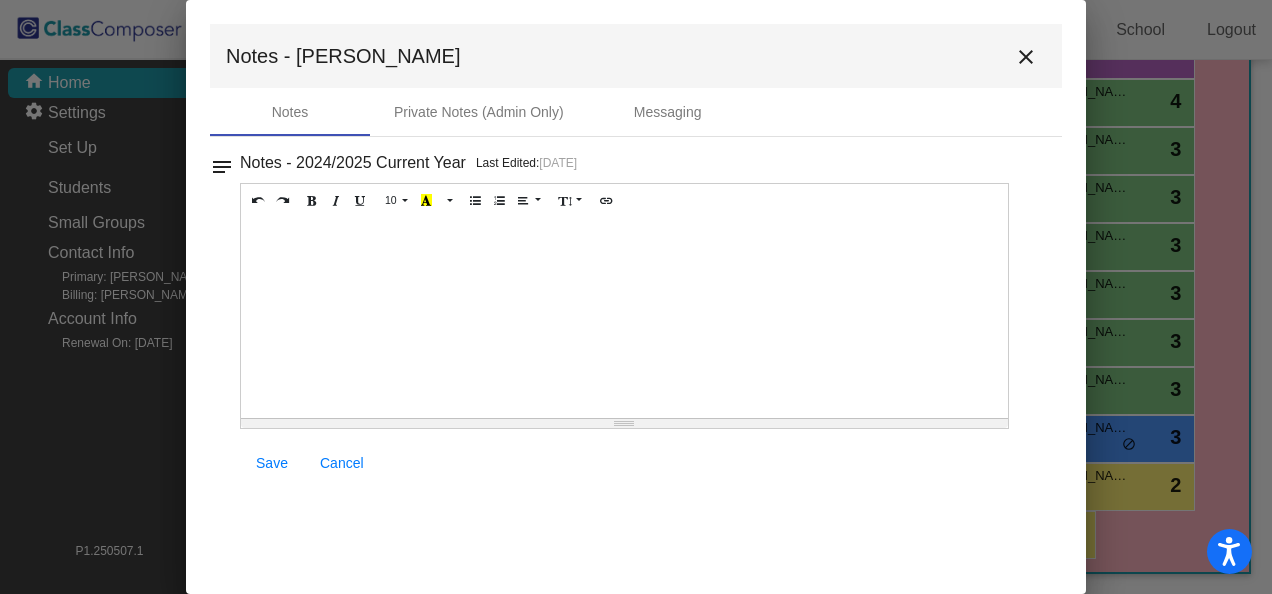 click at bounding box center [624, 318] 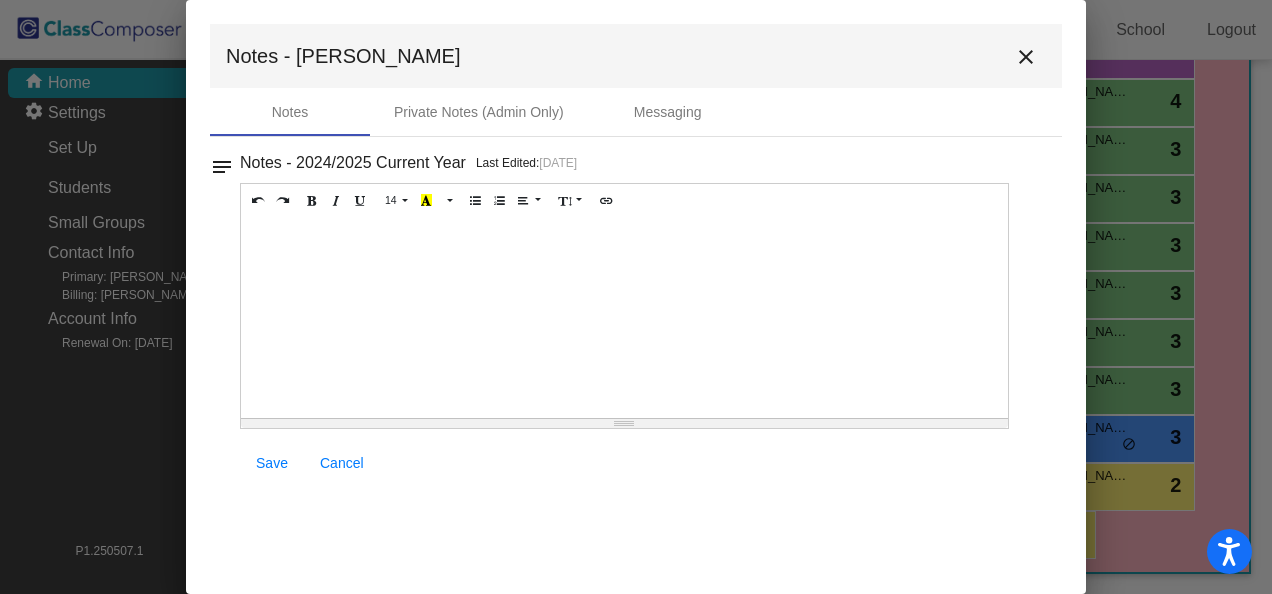 type 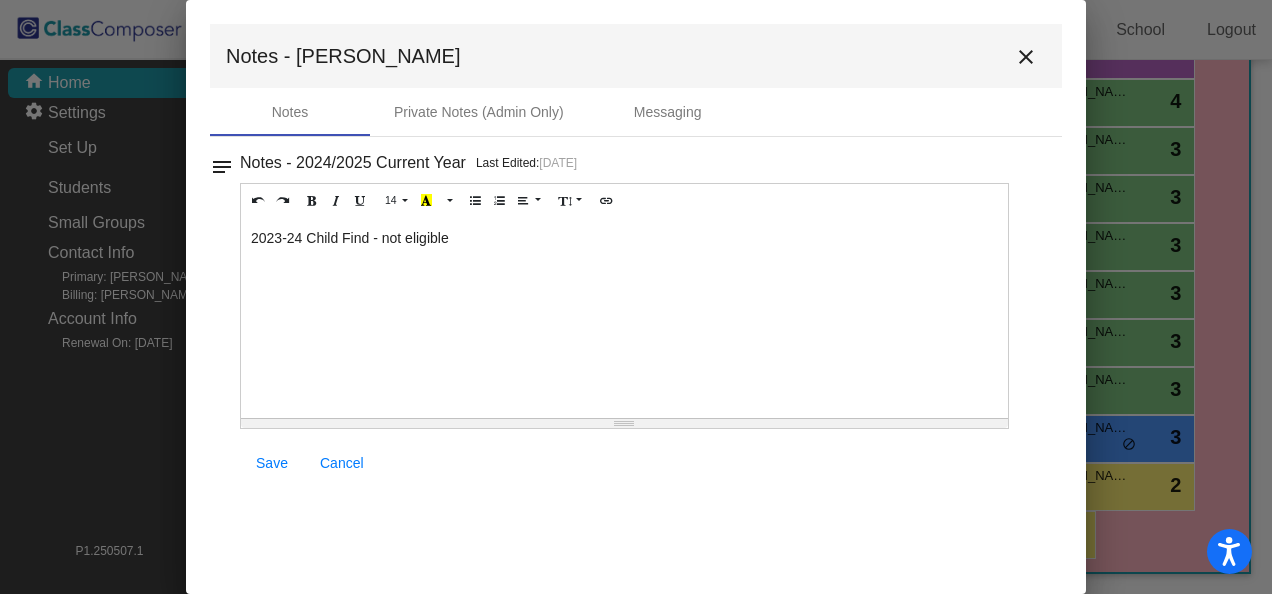 click on "Save" at bounding box center [272, 463] 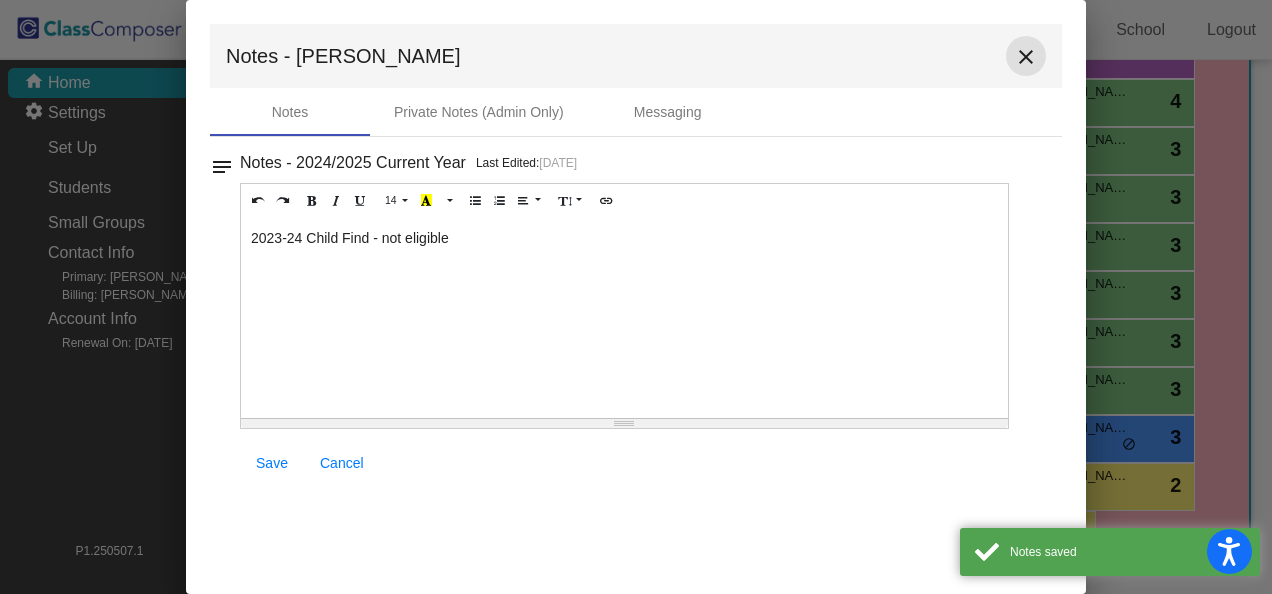 click on "close" at bounding box center [1026, 57] 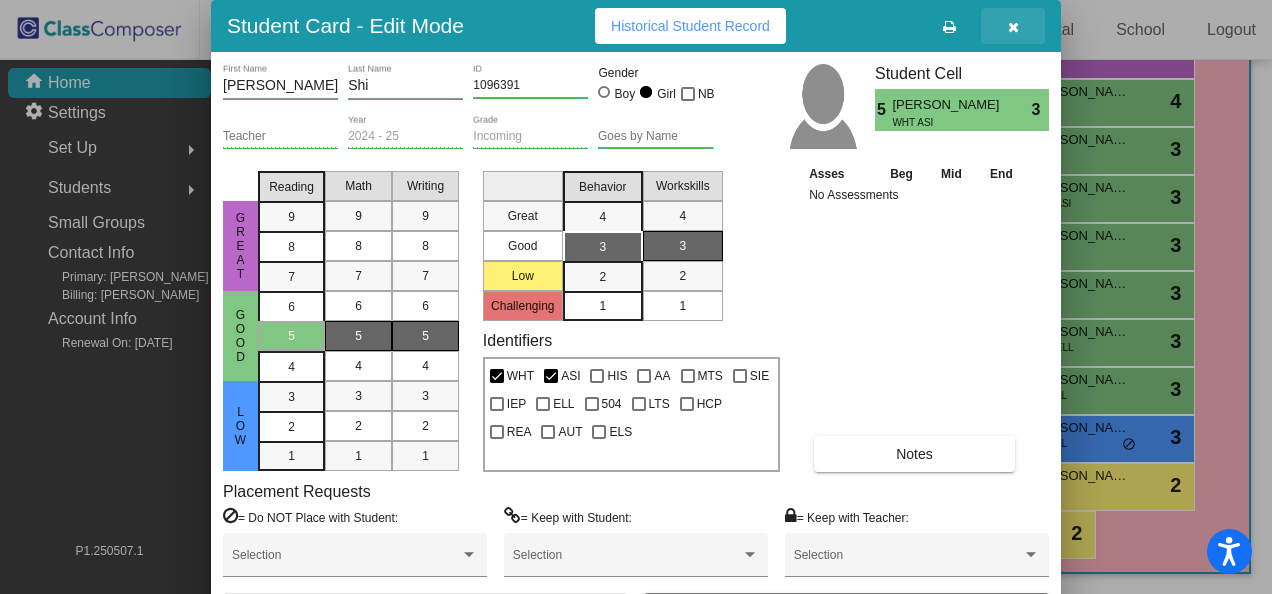 click at bounding box center [1013, 27] 